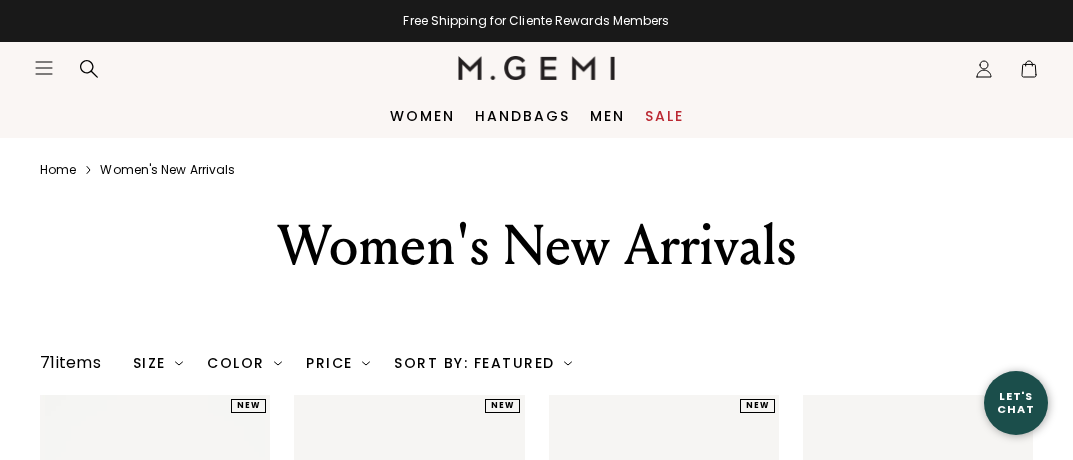 scroll, scrollTop: 0, scrollLeft: 0, axis: both 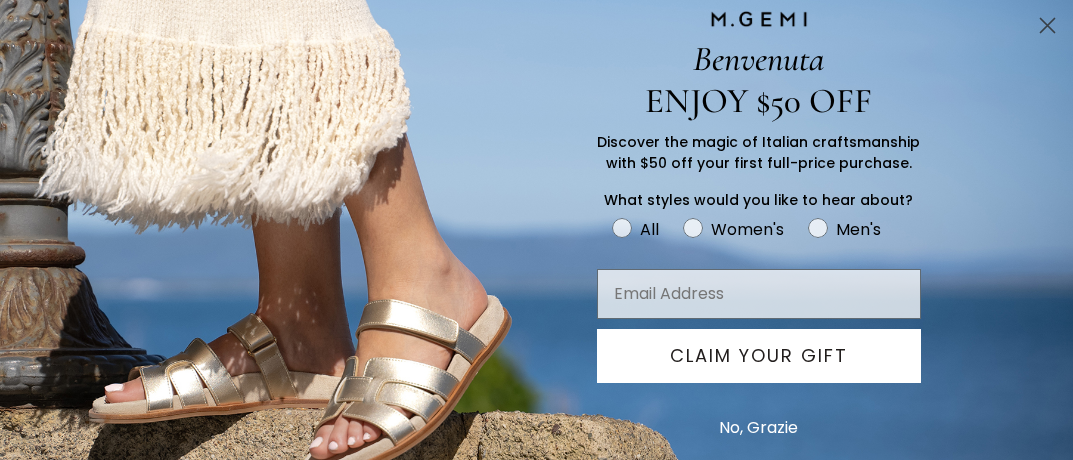 click 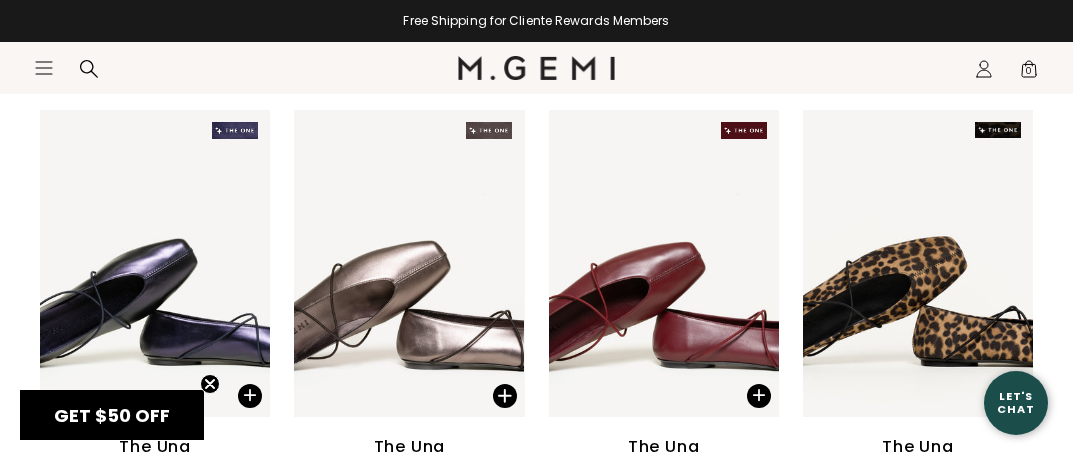 scroll, scrollTop: 1781, scrollLeft: 0, axis: vertical 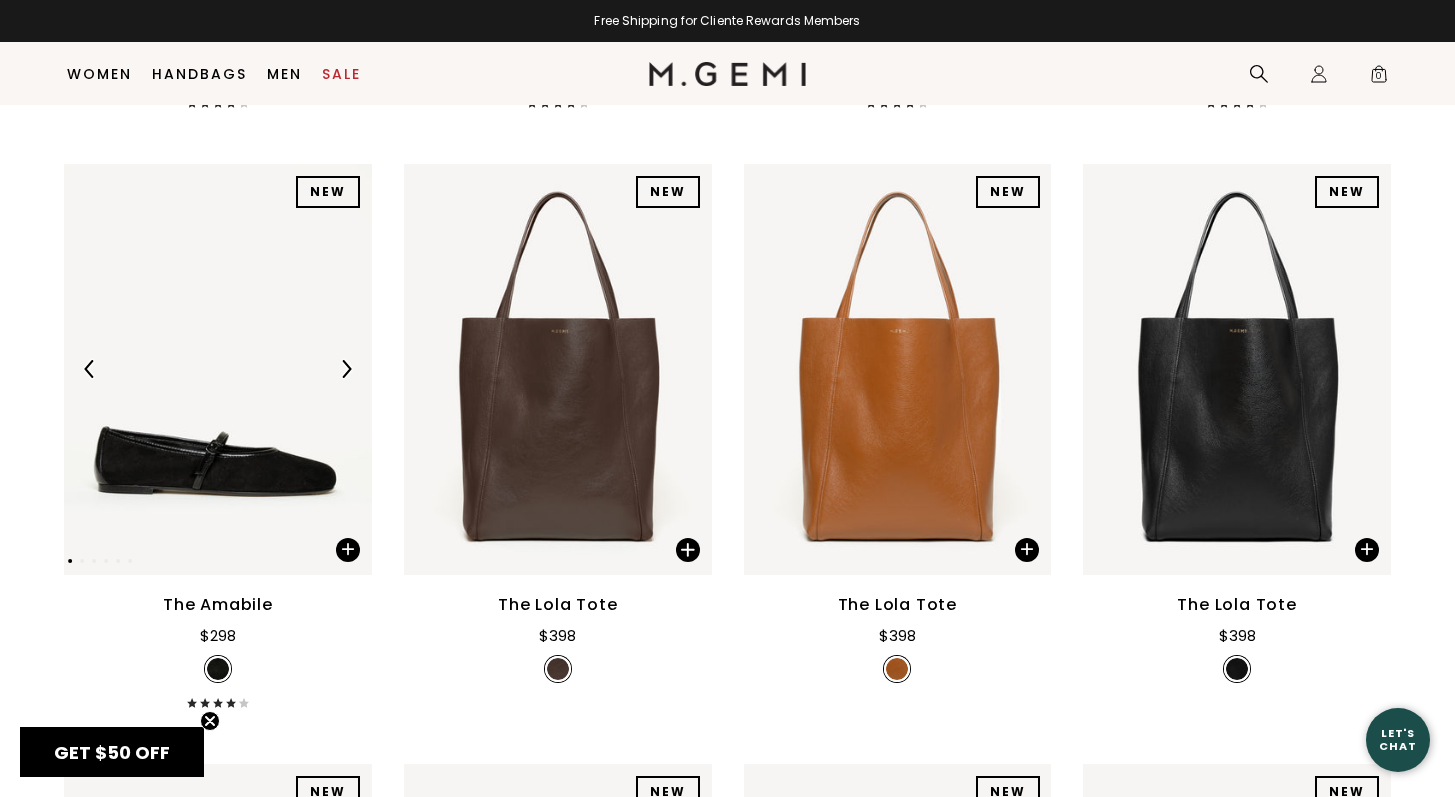 click at bounding box center [218, 369] 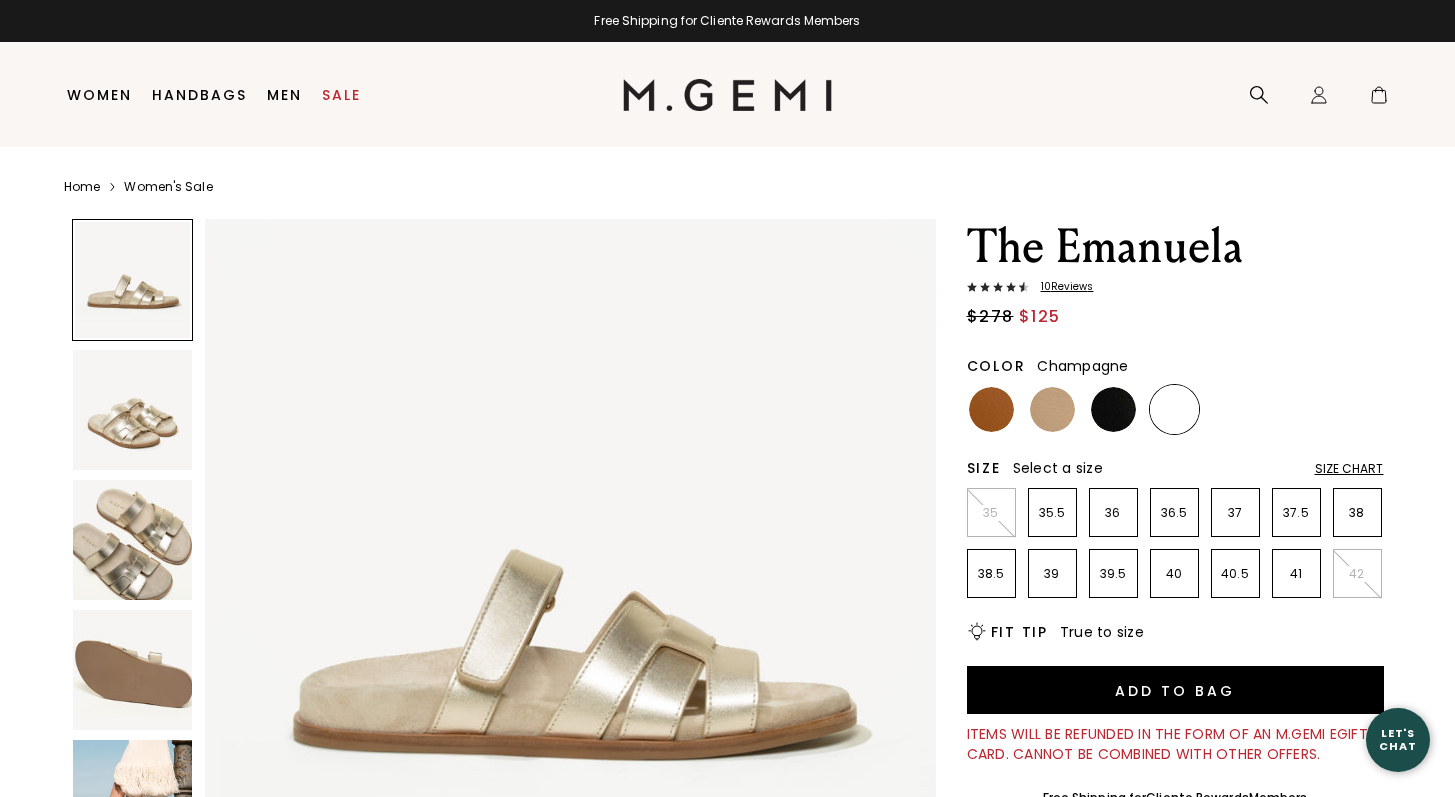 scroll, scrollTop: 0, scrollLeft: 0, axis: both 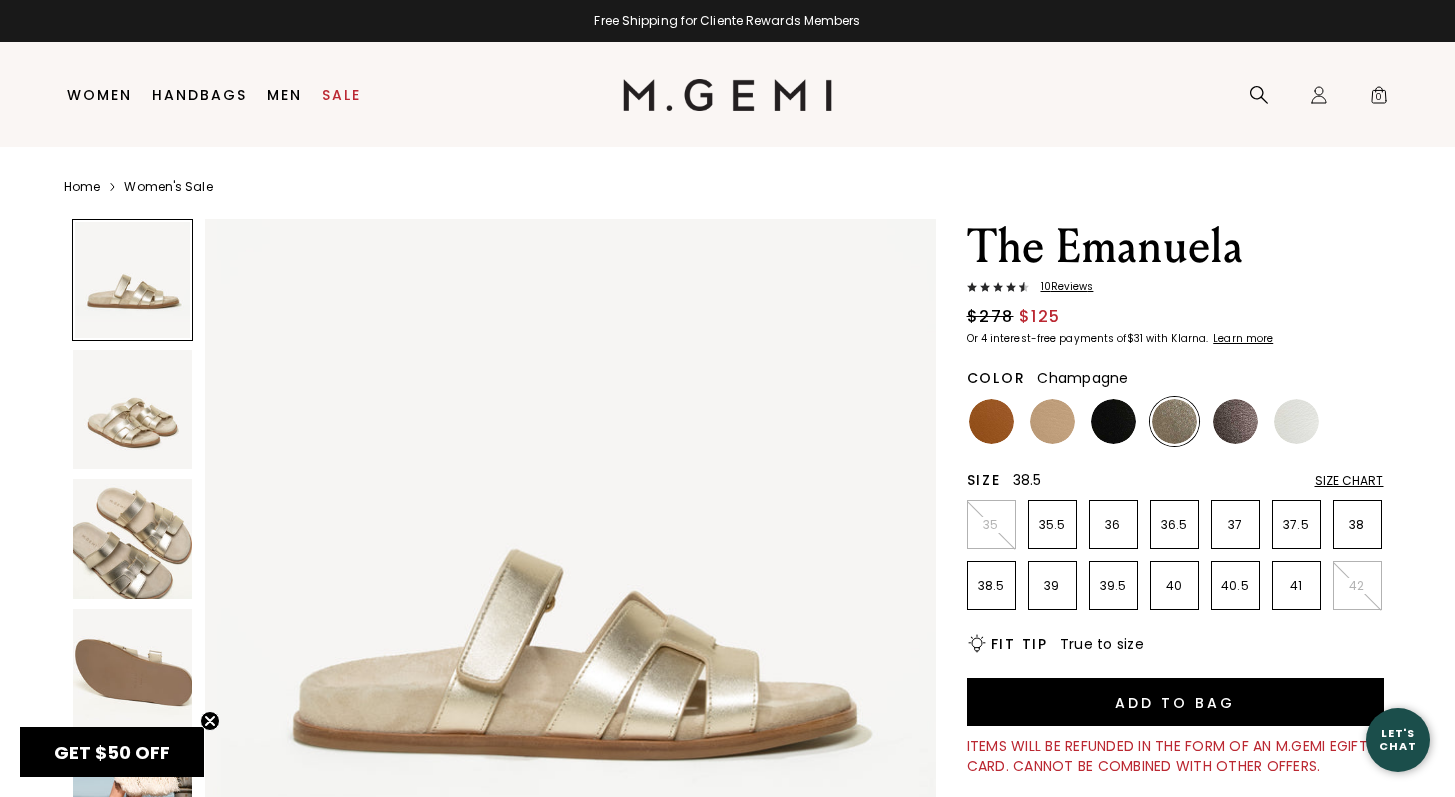 click on "38.5" at bounding box center [991, 586] 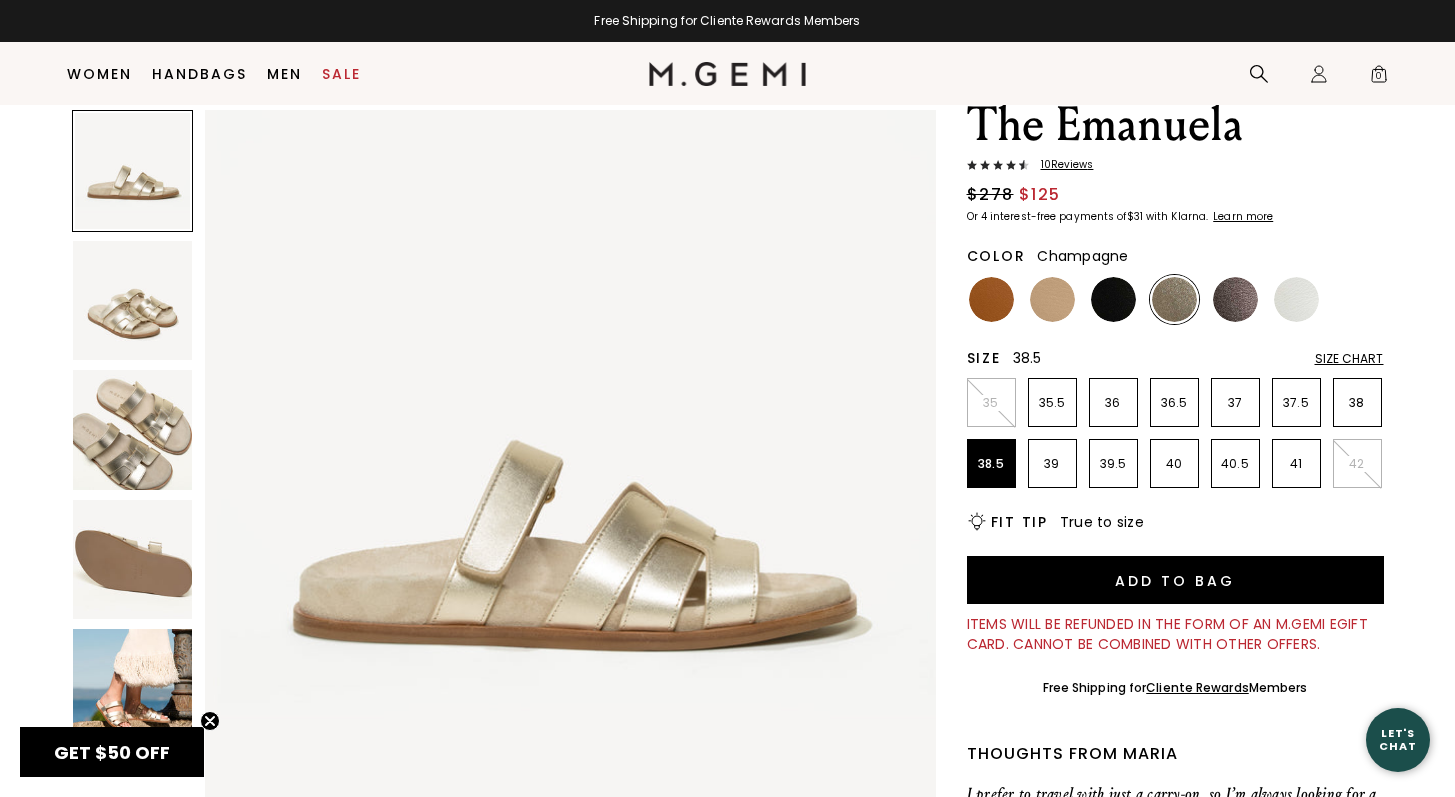 scroll, scrollTop: 82, scrollLeft: 0, axis: vertical 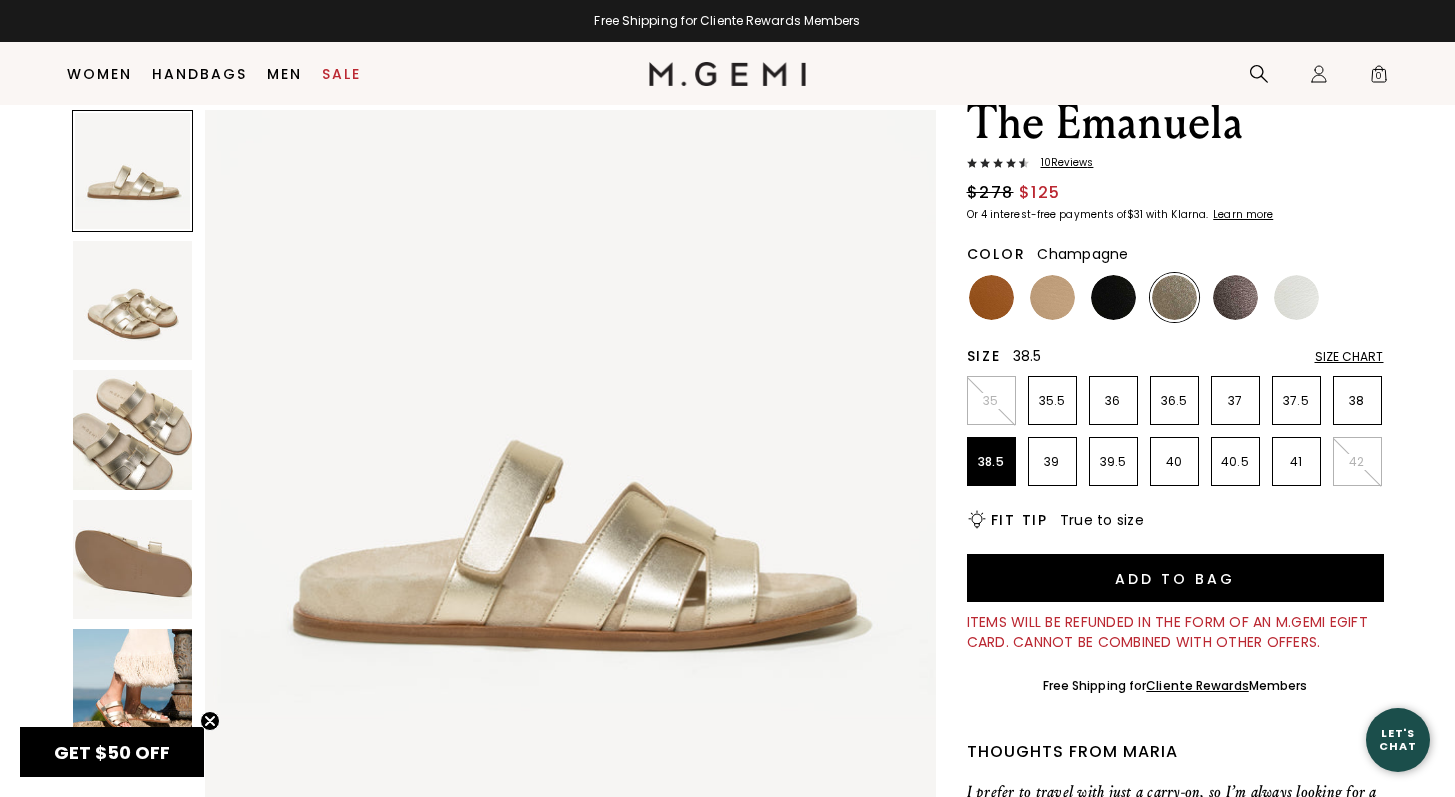 click at bounding box center (133, 430) 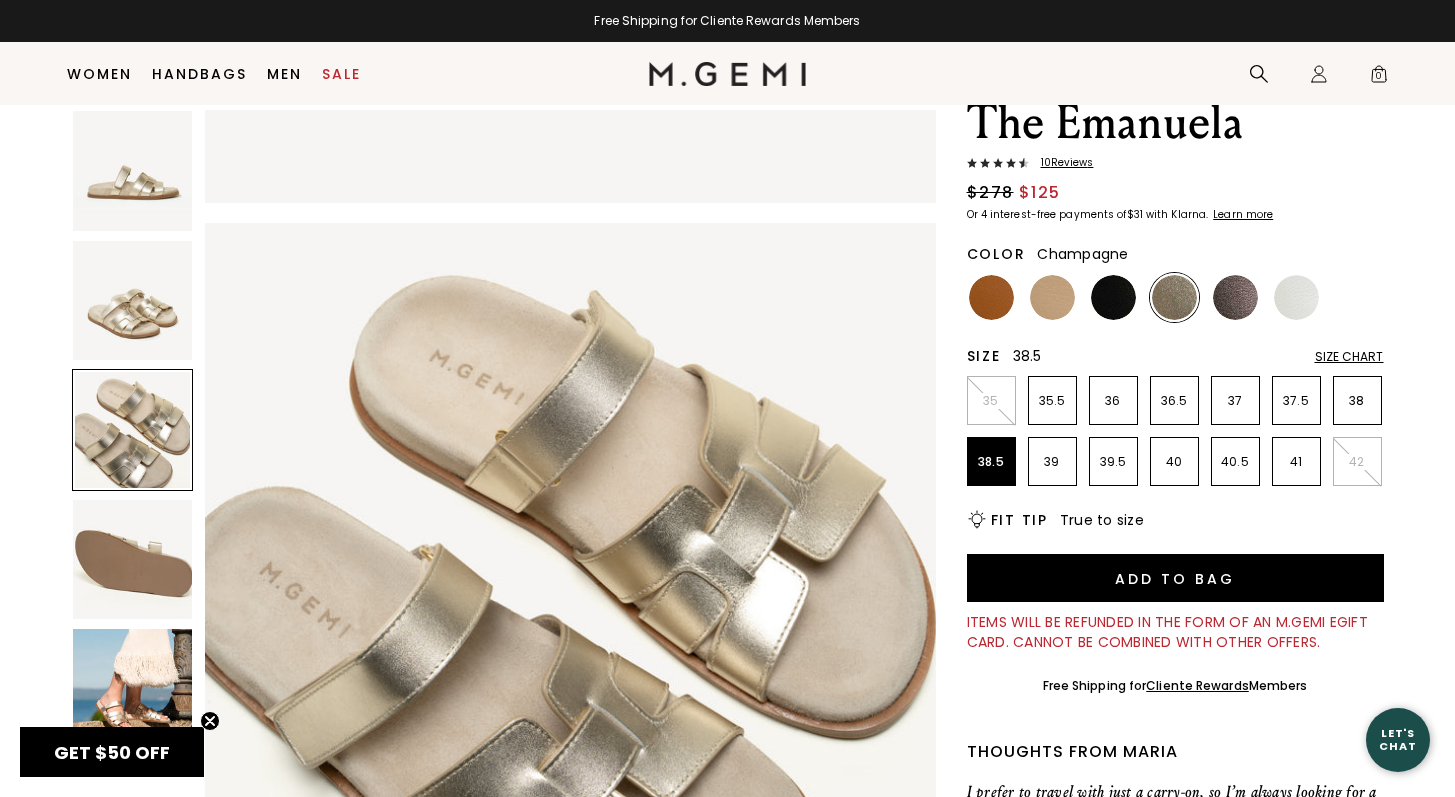 scroll, scrollTop: 1471, scrollLeft: 0, axis: vertical 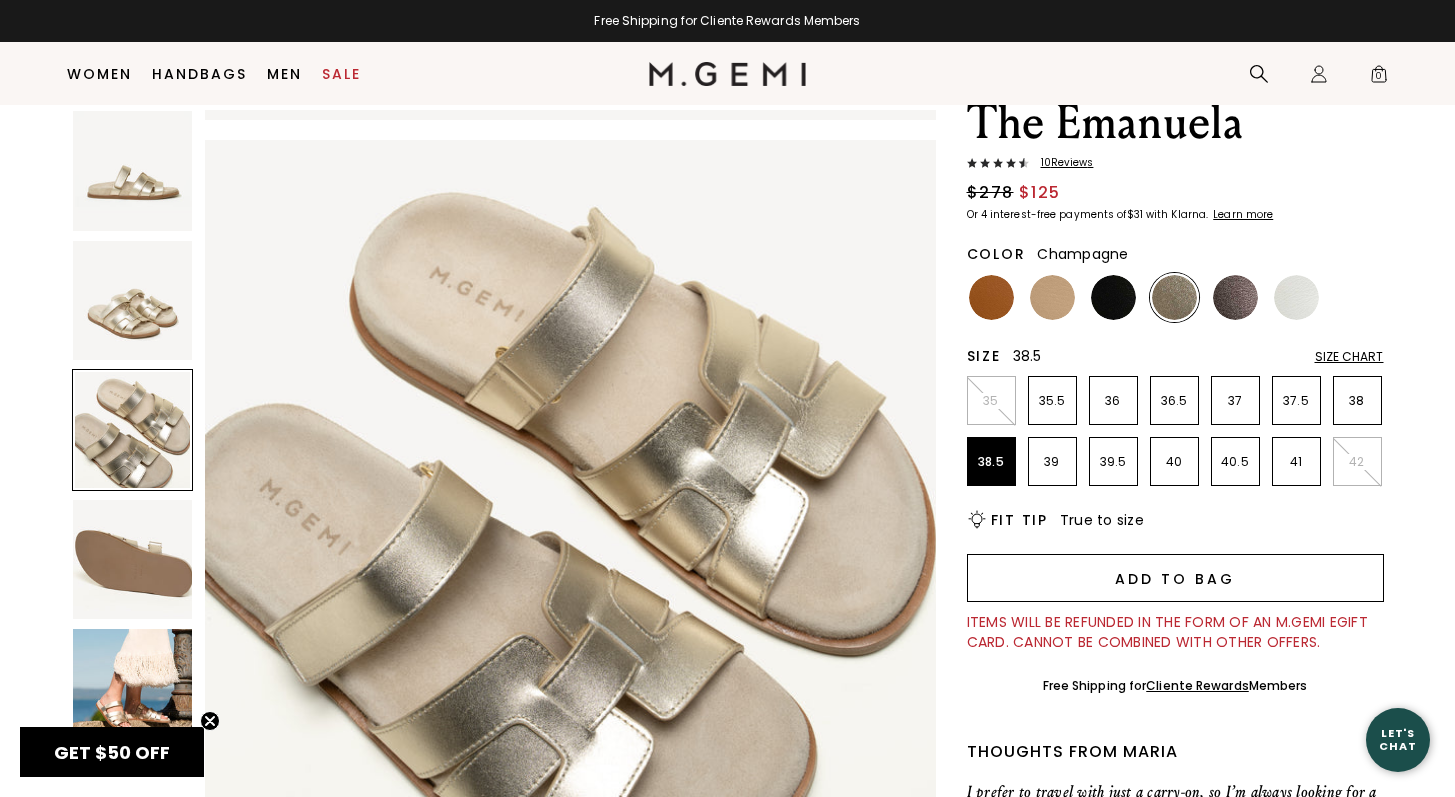 click on "Add to Bag" at bounding box center (1175, 578) 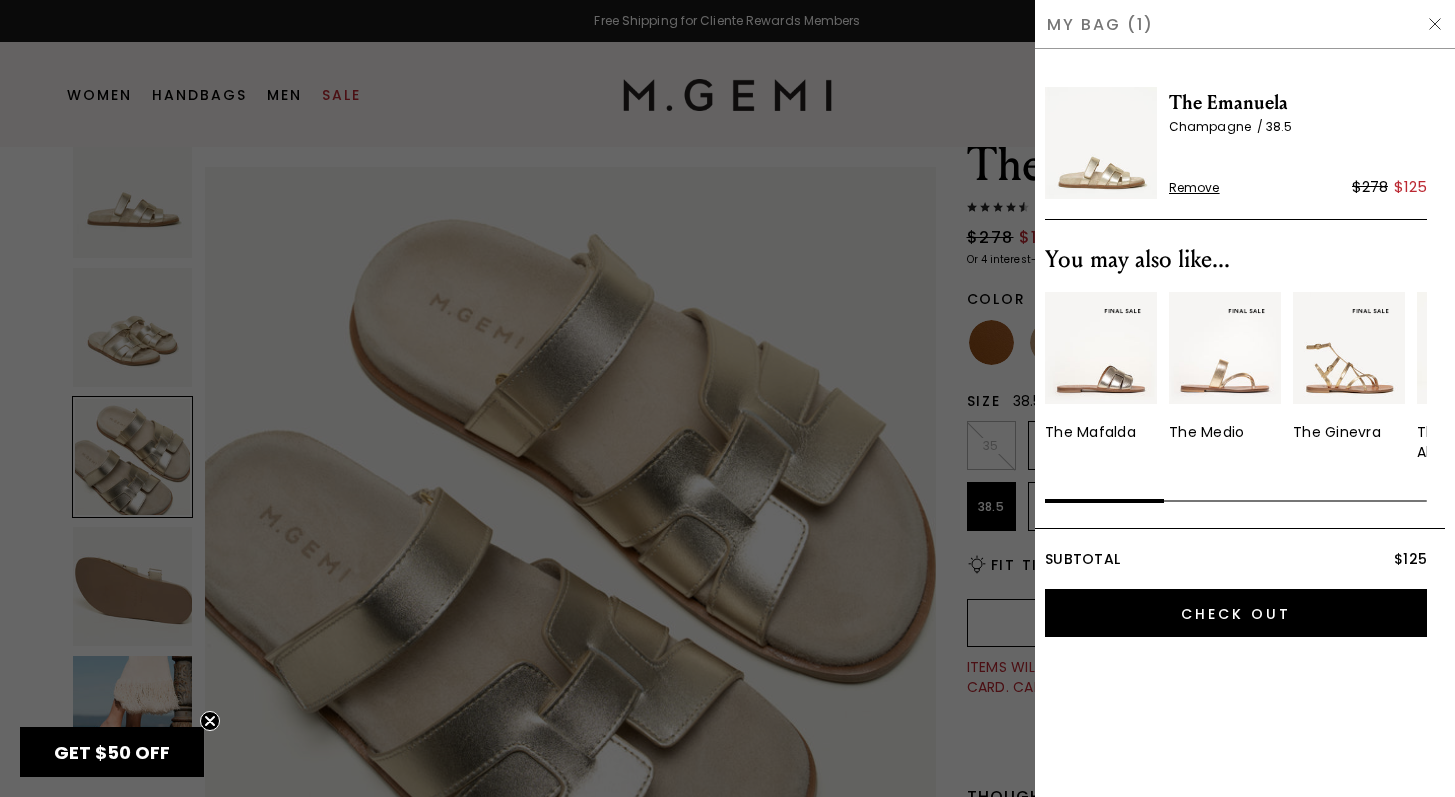 scroll, scrollTop: 0, scrollLeft: 0, axis: both 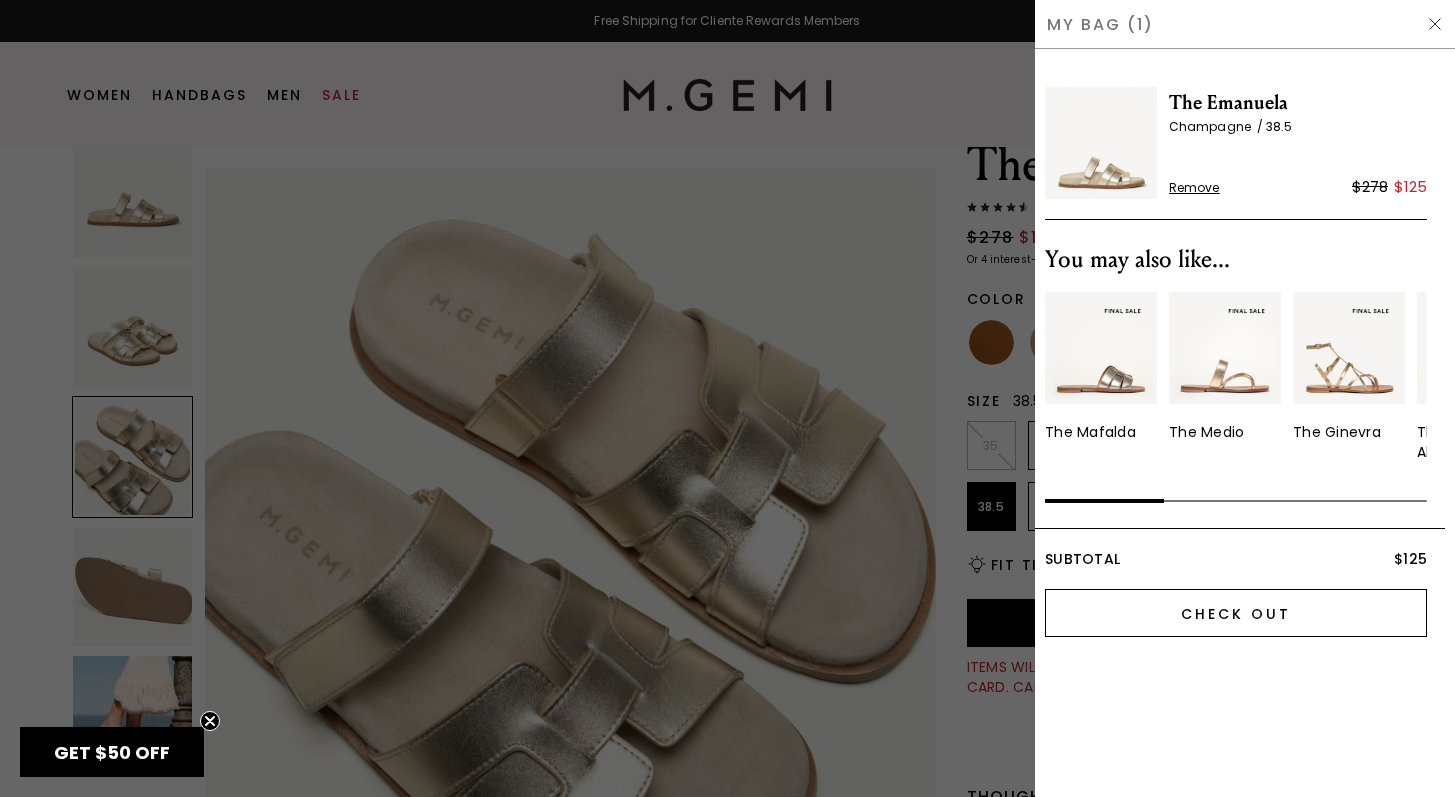 click on "Check Out" at bounding box center (1236, 613) 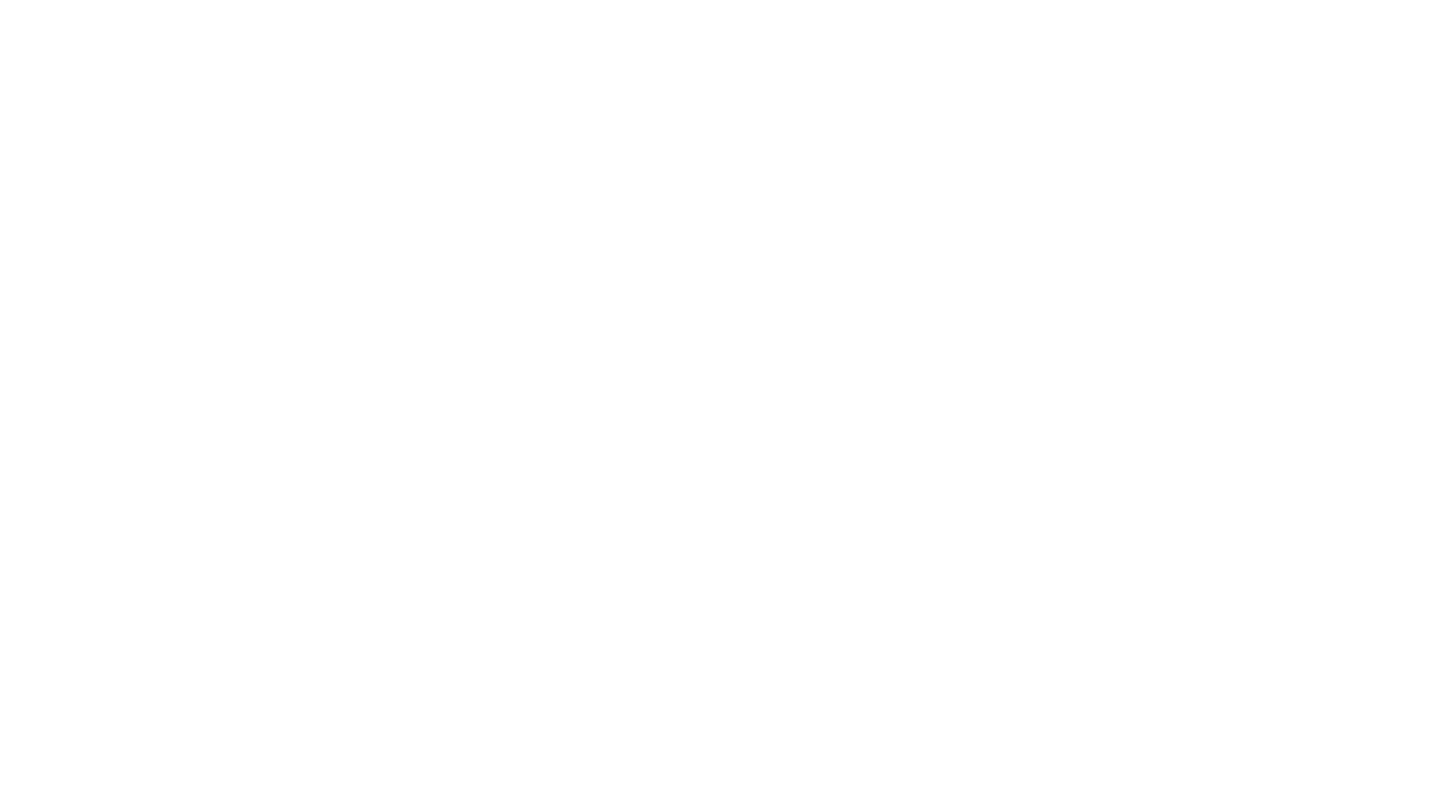 scroll, scrollTop: 0, scrollLeft: 0, axis: both 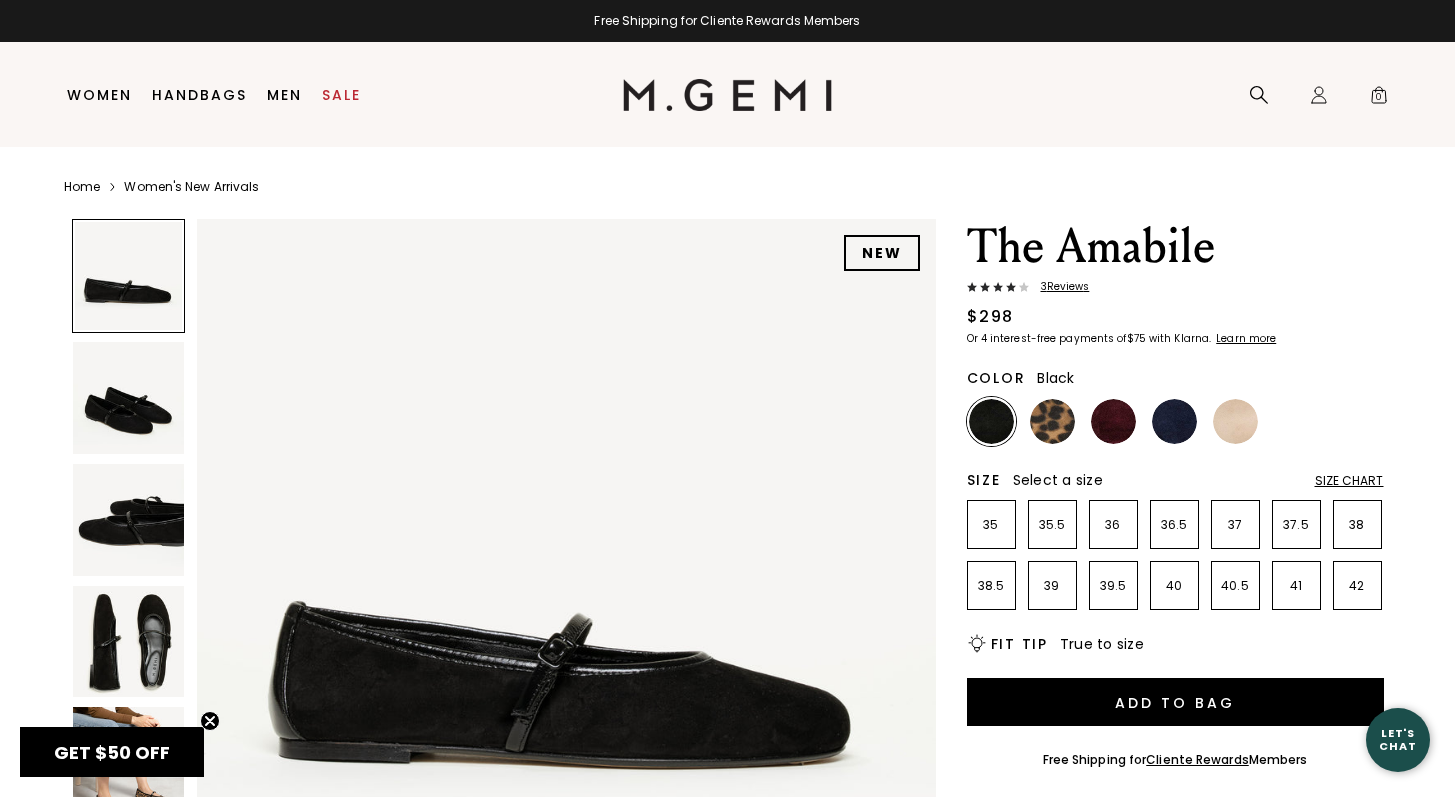 click at bounding box center [129, 642] 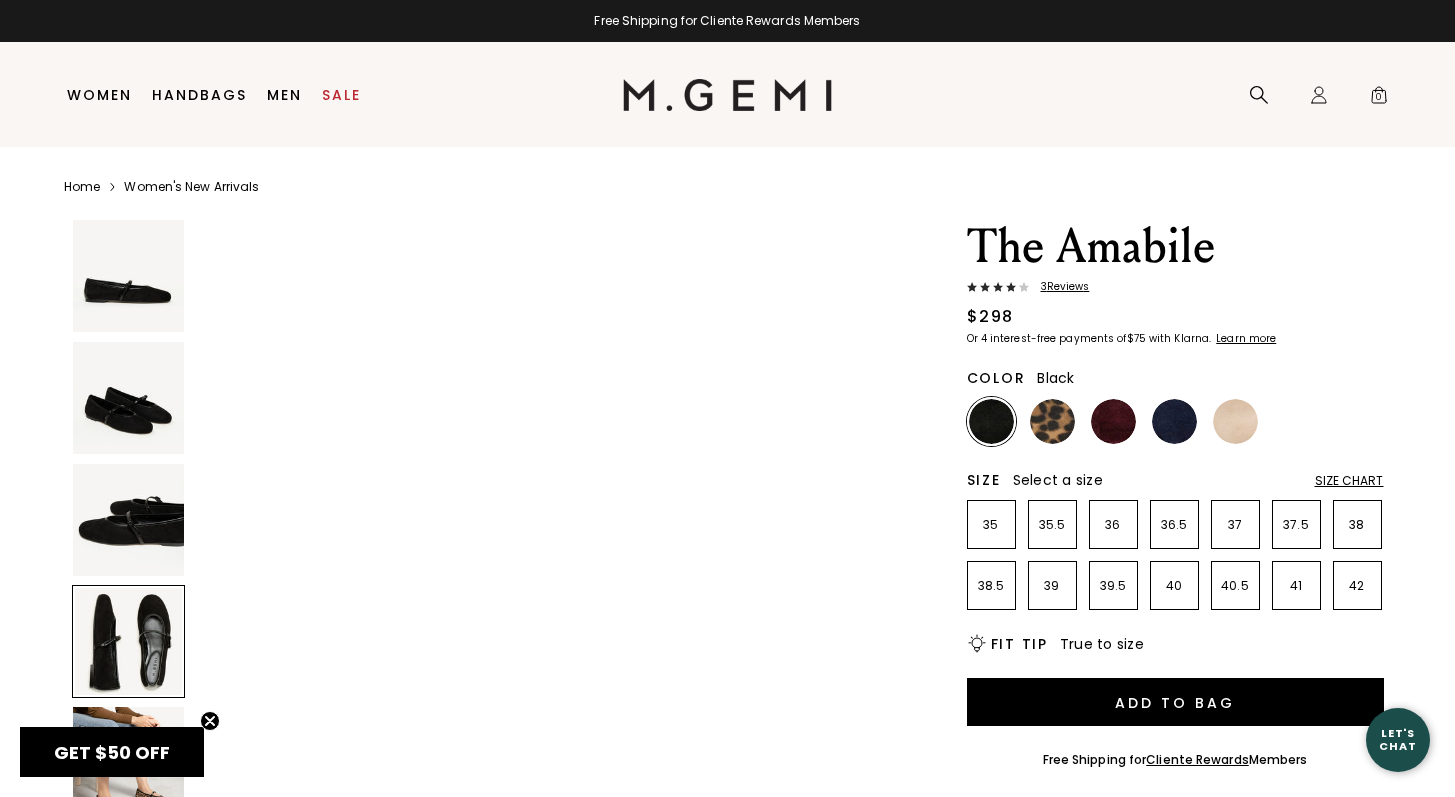 scroll, scrollTop: 2229, scrollLeft: 0, axis: vertical 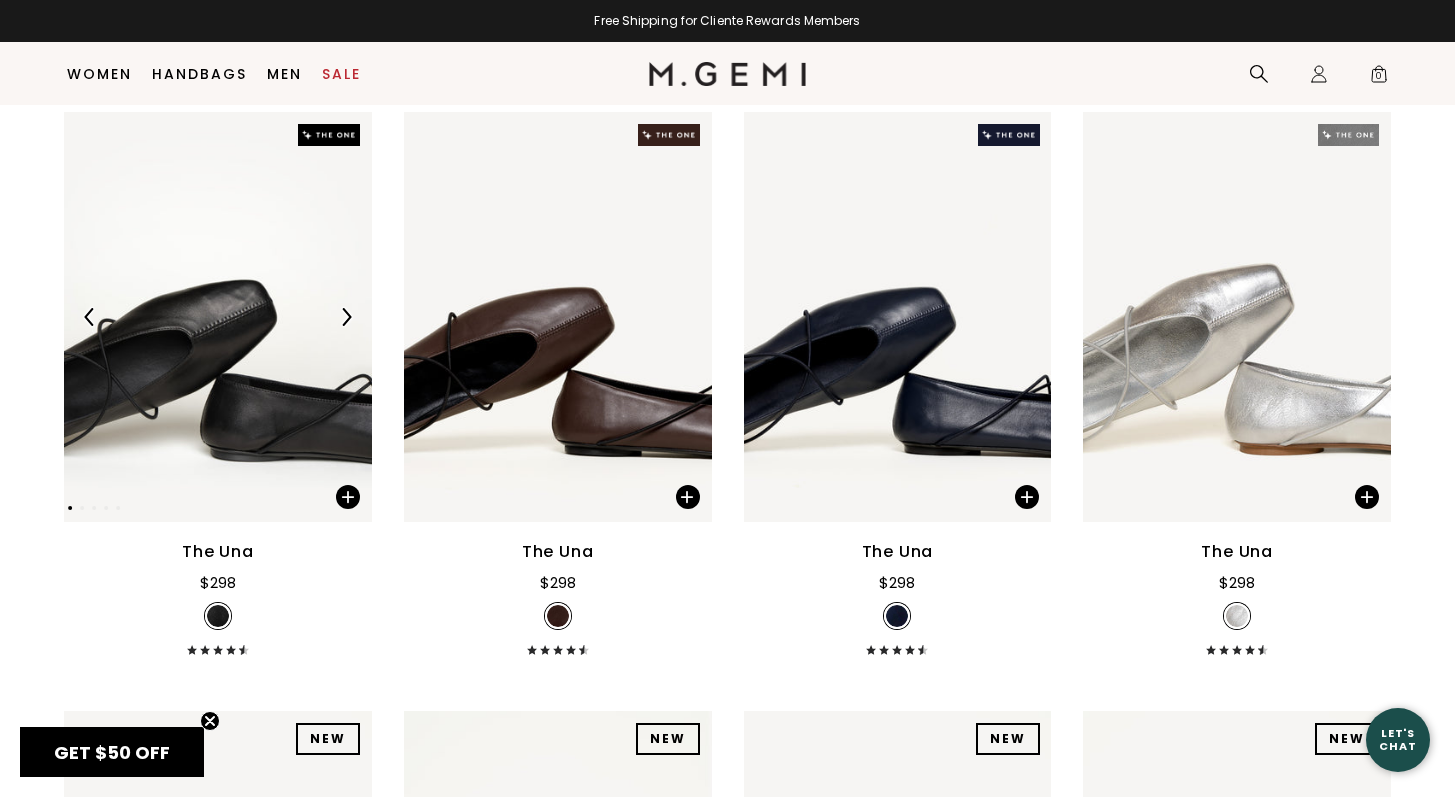 click at bounding box center (218, 317) 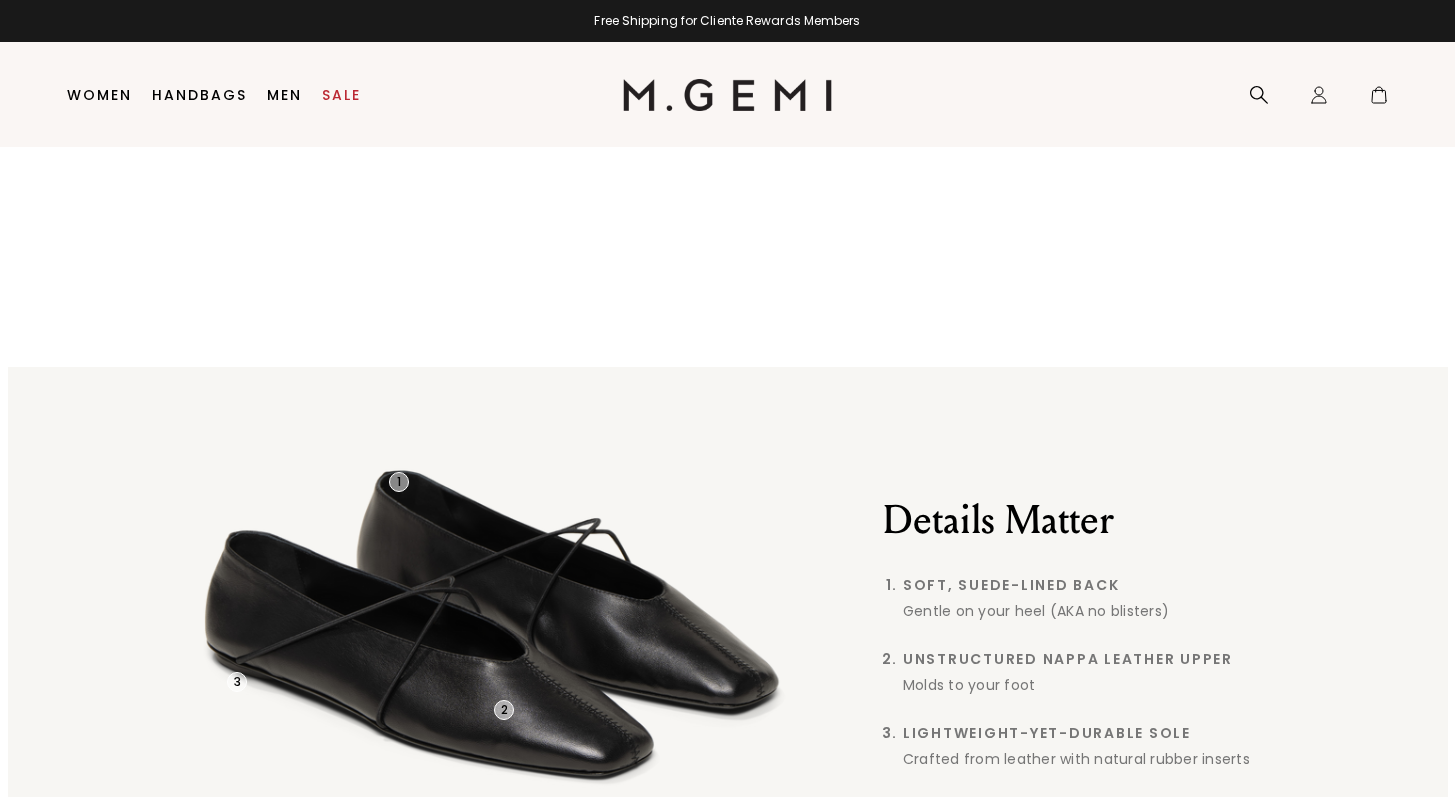 scroll, scrollTop: 0, scrollLeft: 0, axis: both 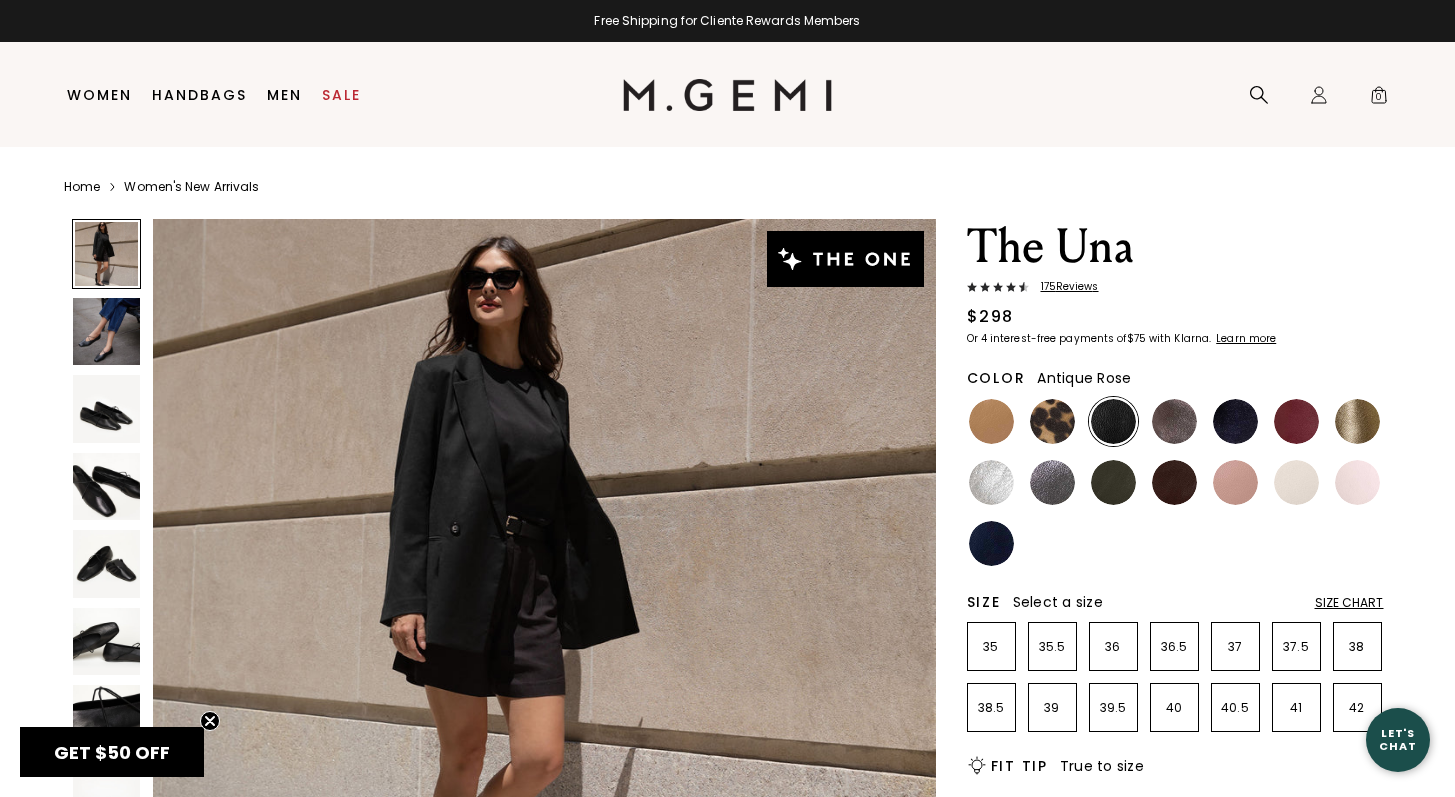click at bounding box center [1235, 482] 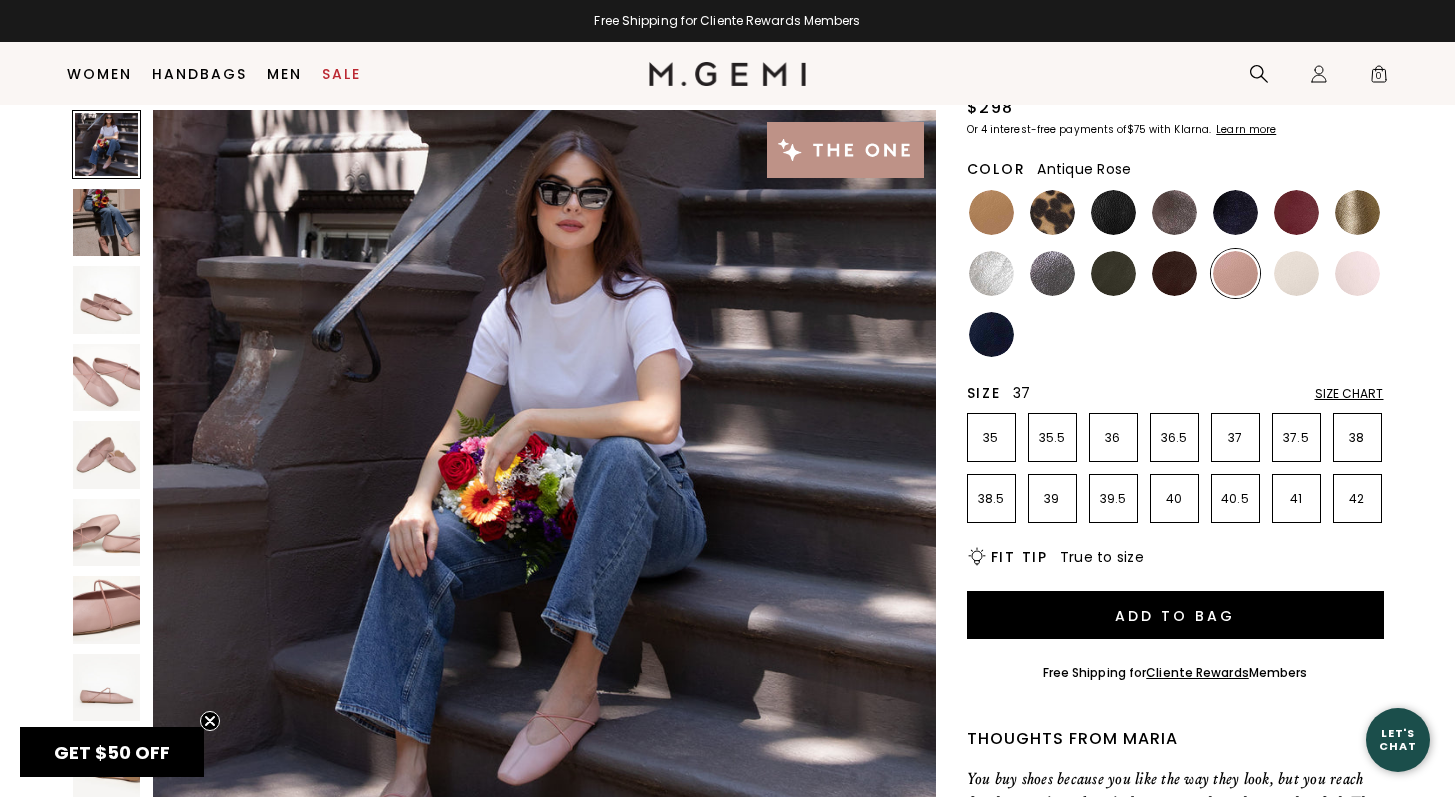 scroll, scrollTop: 174, scrollLeft: 0, axis: vertical 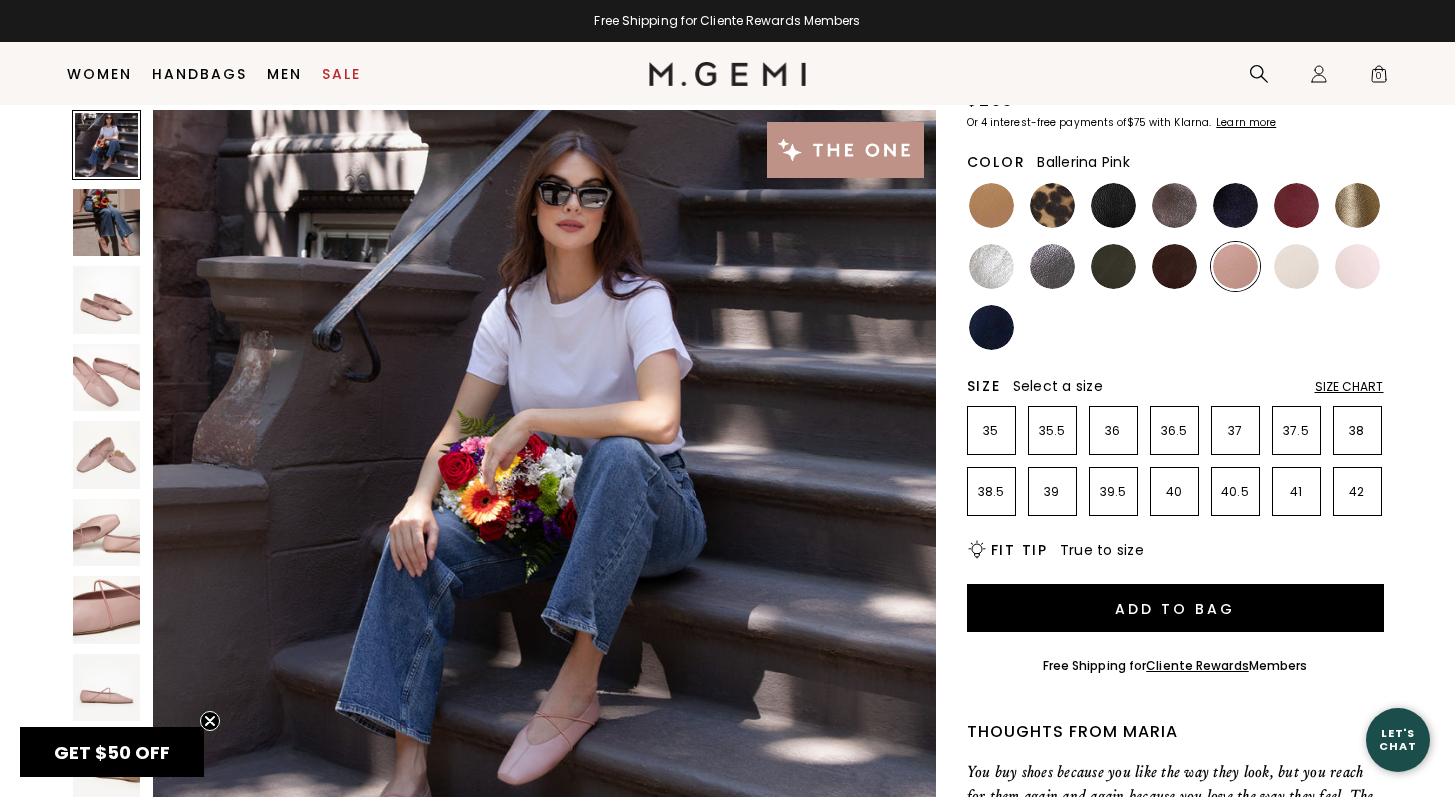 click at bounding box center (1357, 266) 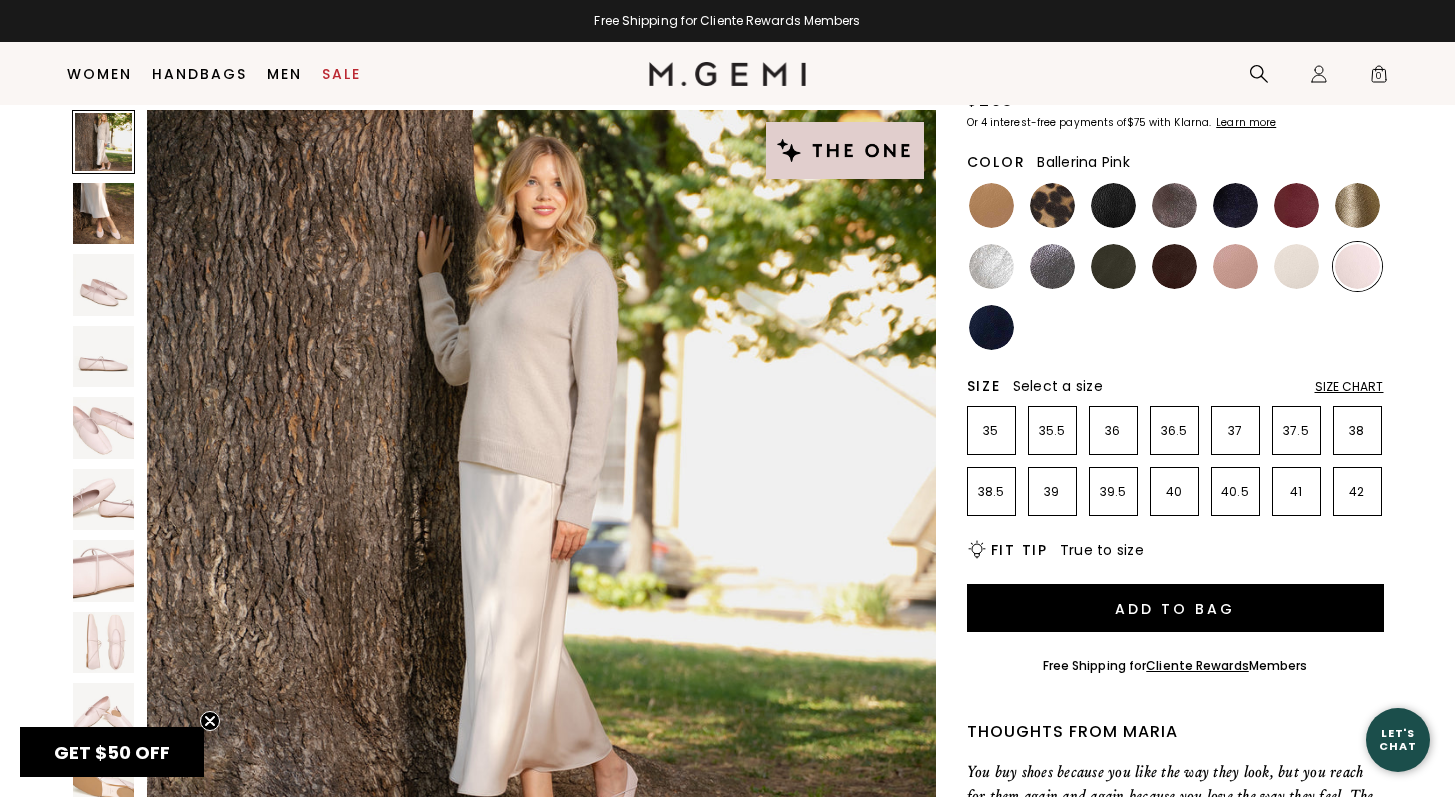 scroll, scrollTop: 0, scrollLeft: 0, axis: both 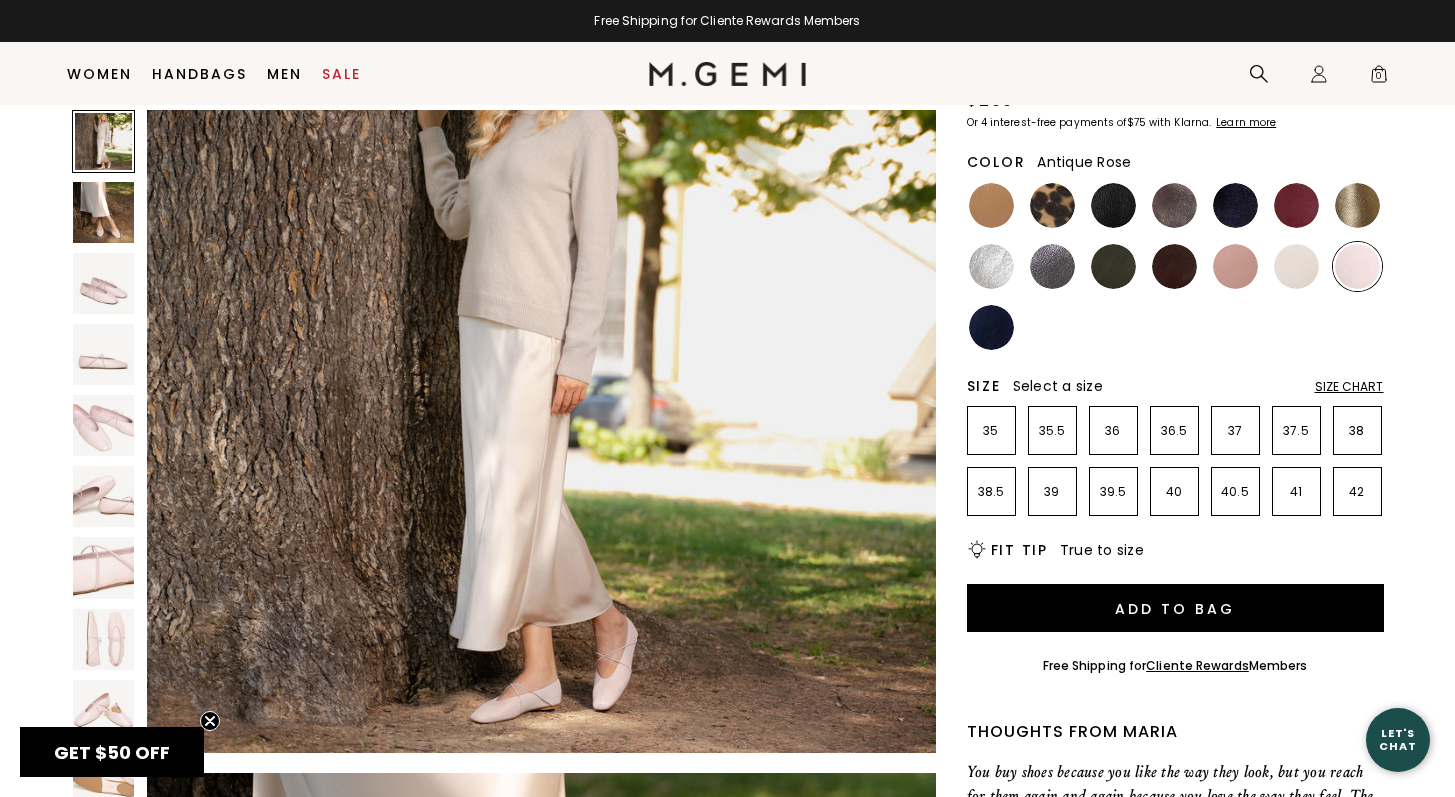 click at bounding box center (1235, 266) 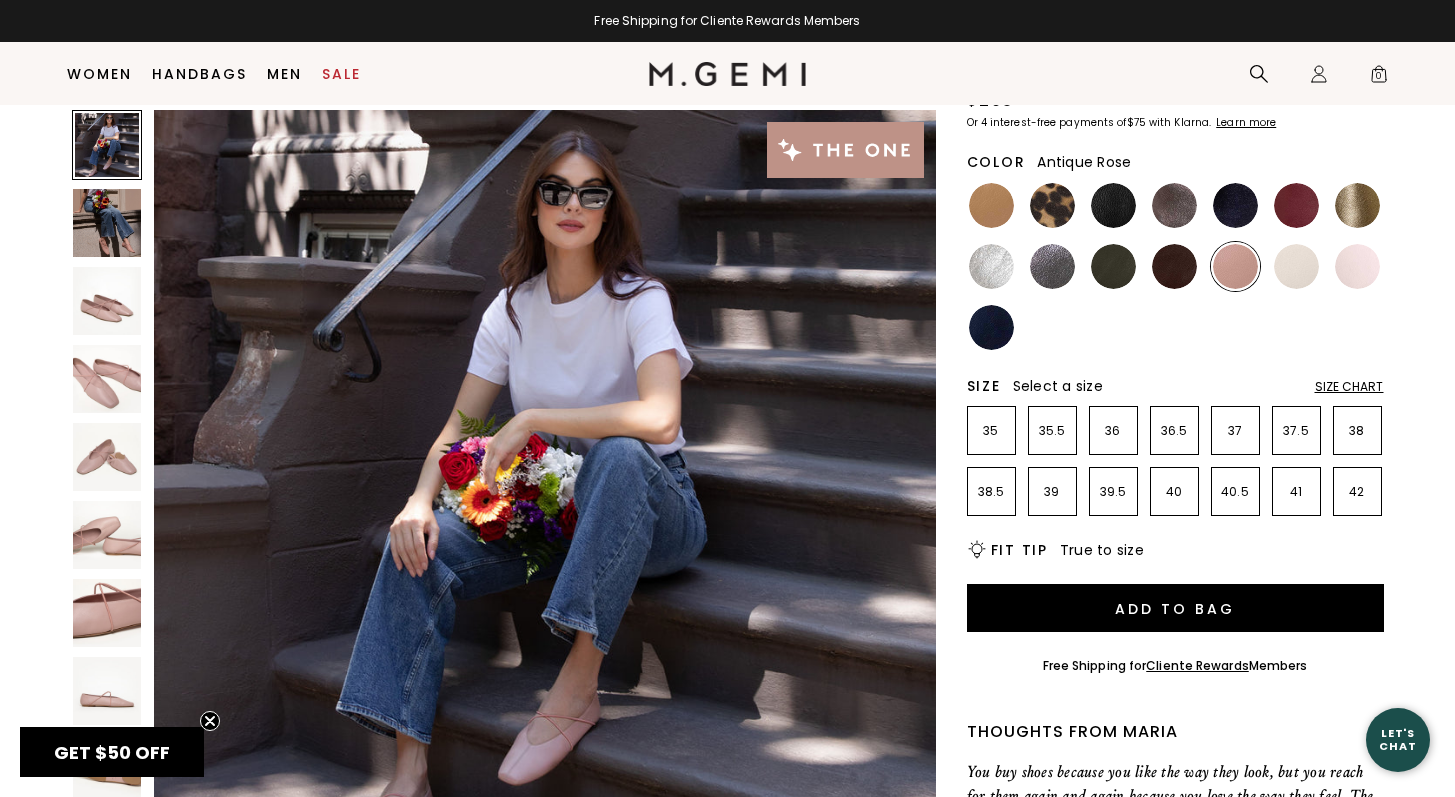 scroll, scrollTop: 0, scrollLeft: 0, axis: both 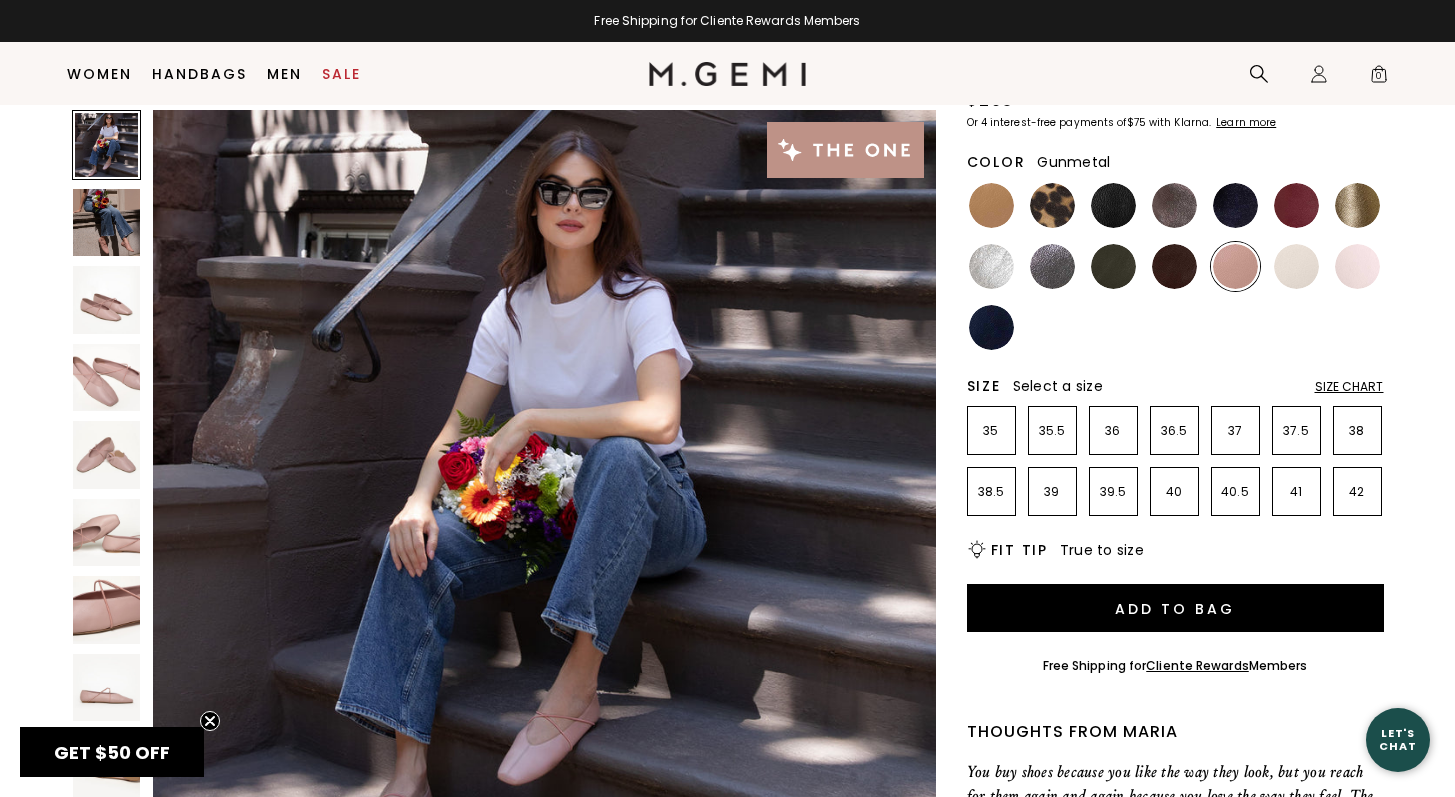 click at bounding box center [1052, 266] 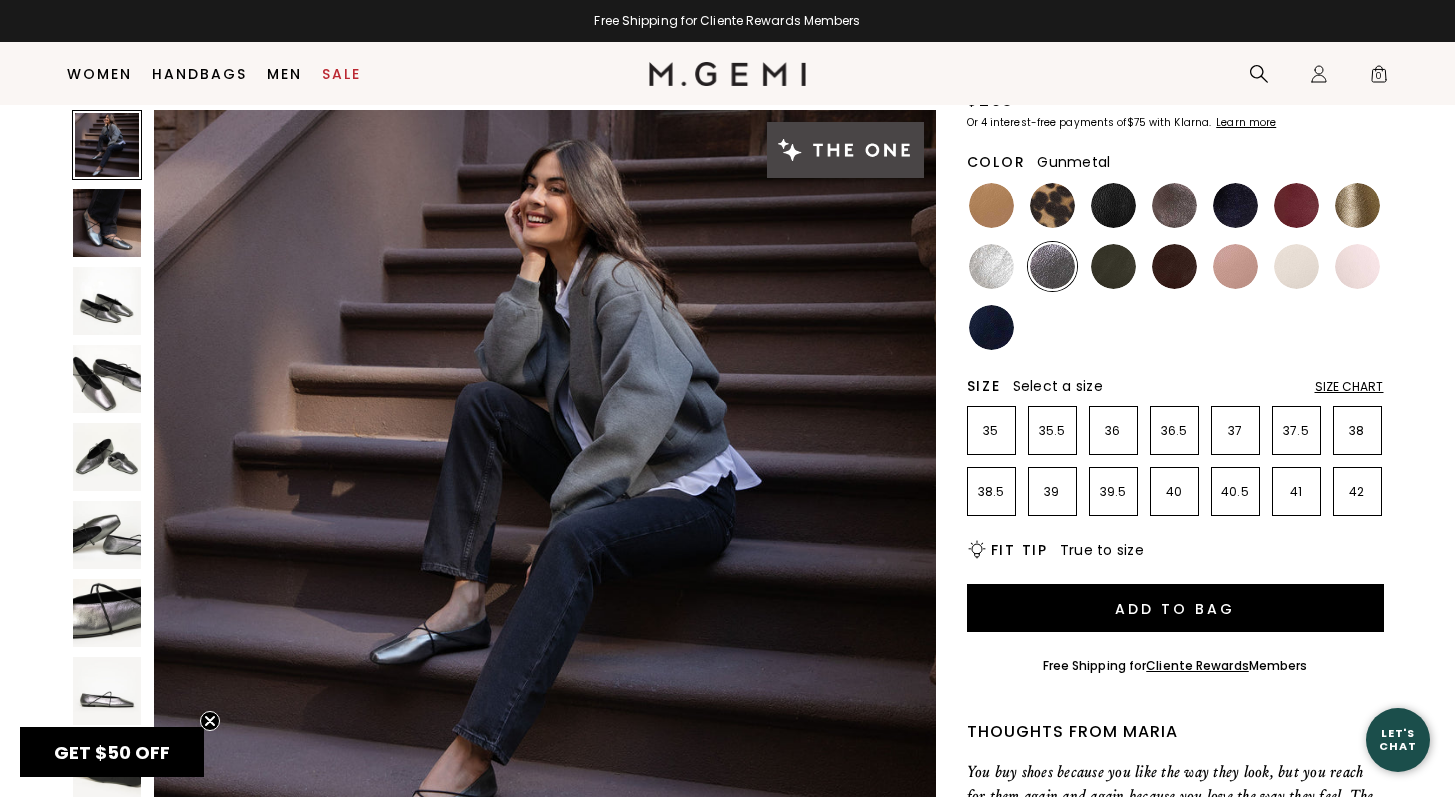 scroll, scrollTop: 0, scrollLeft: 0, axis: both 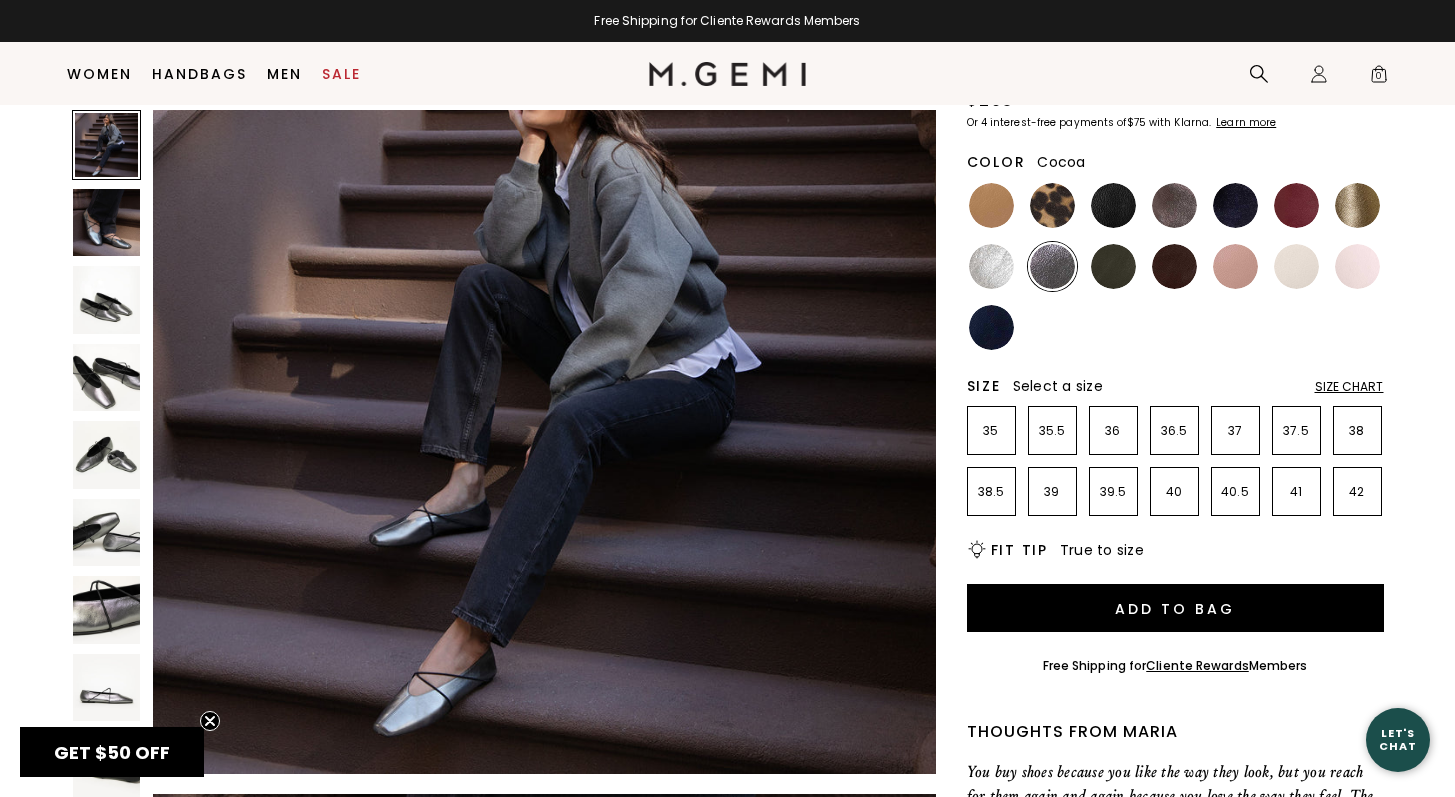 click at bounding box center (1174, 205) 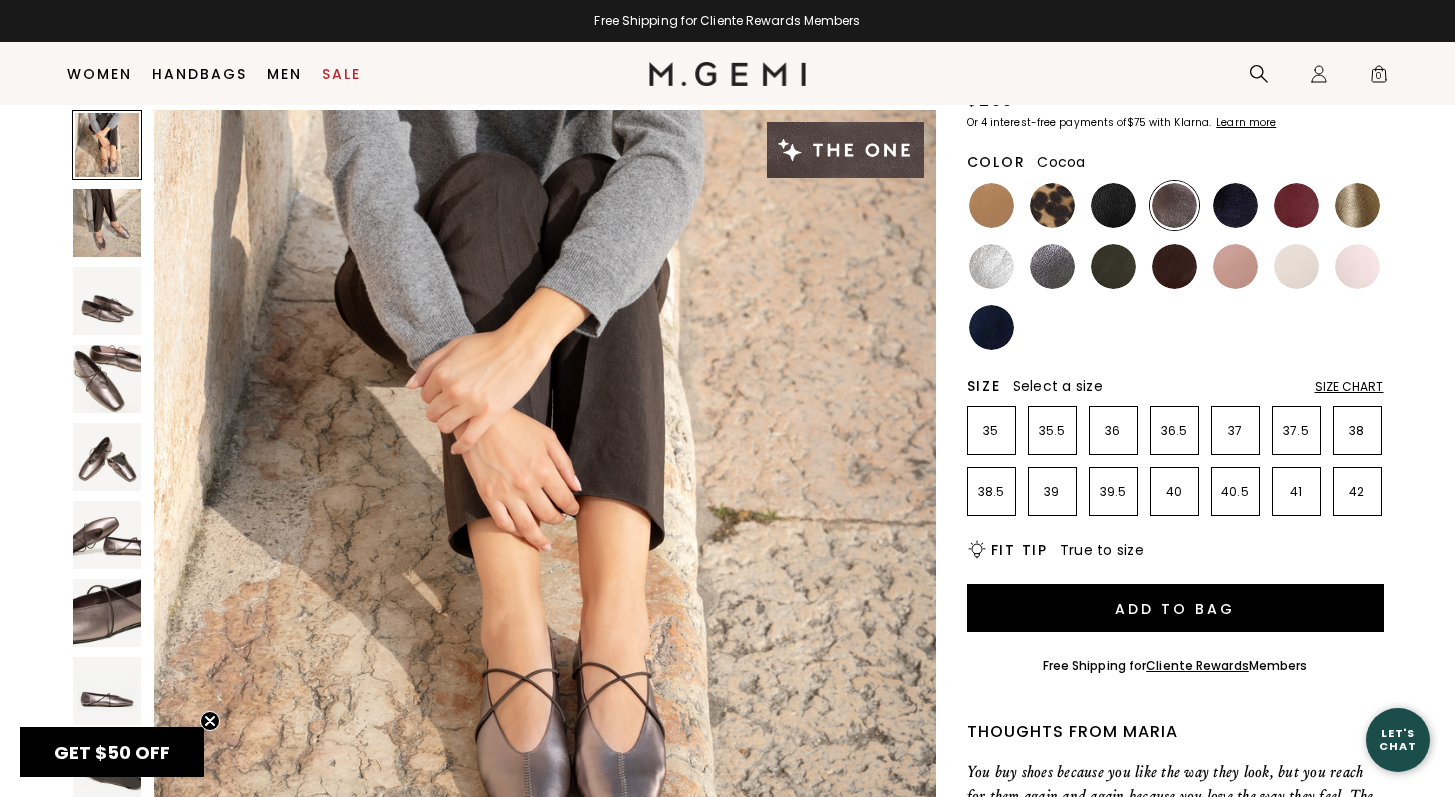 scroll, scrollTop: 0, scrollLeft: 0, axis: both 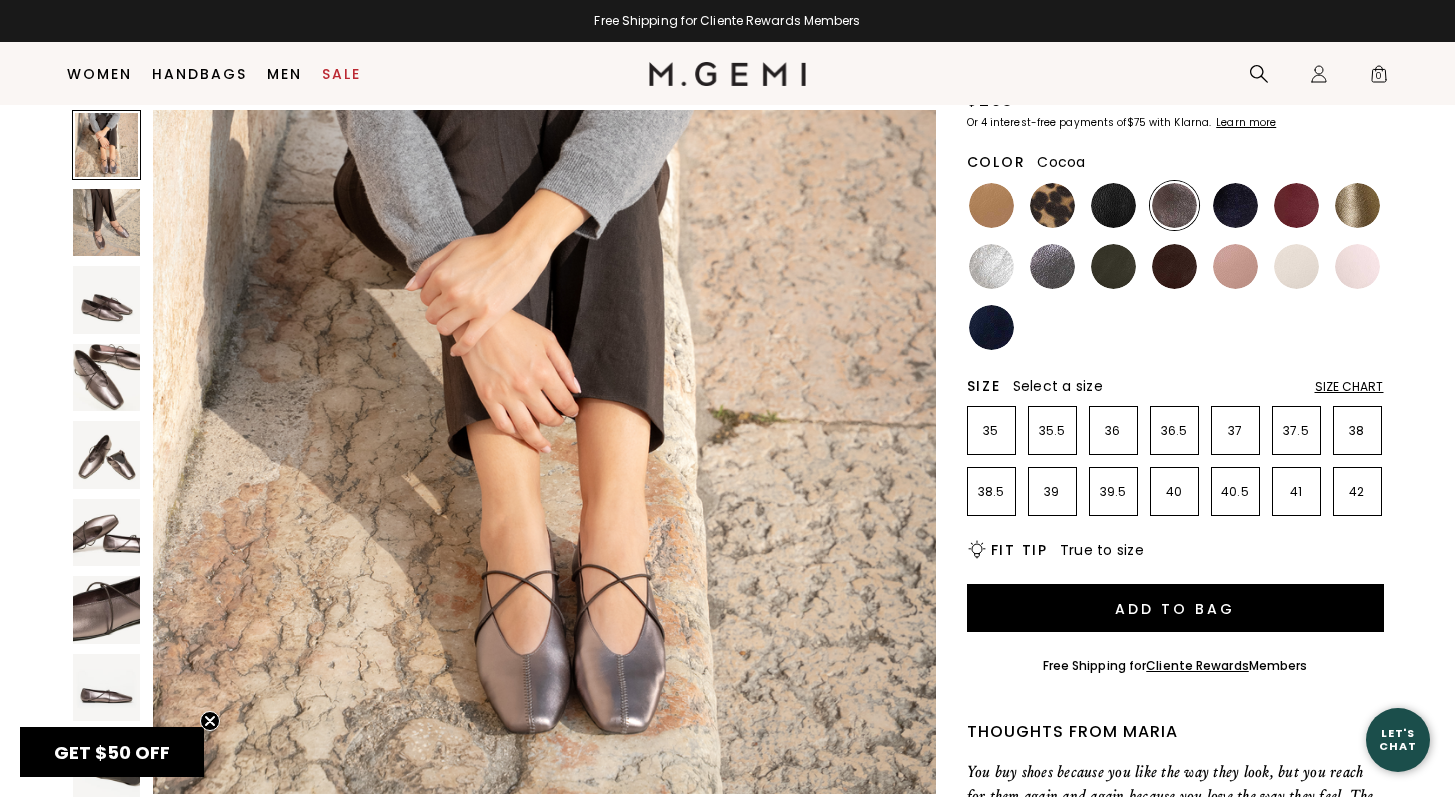 click at bounding box center [107, 378] 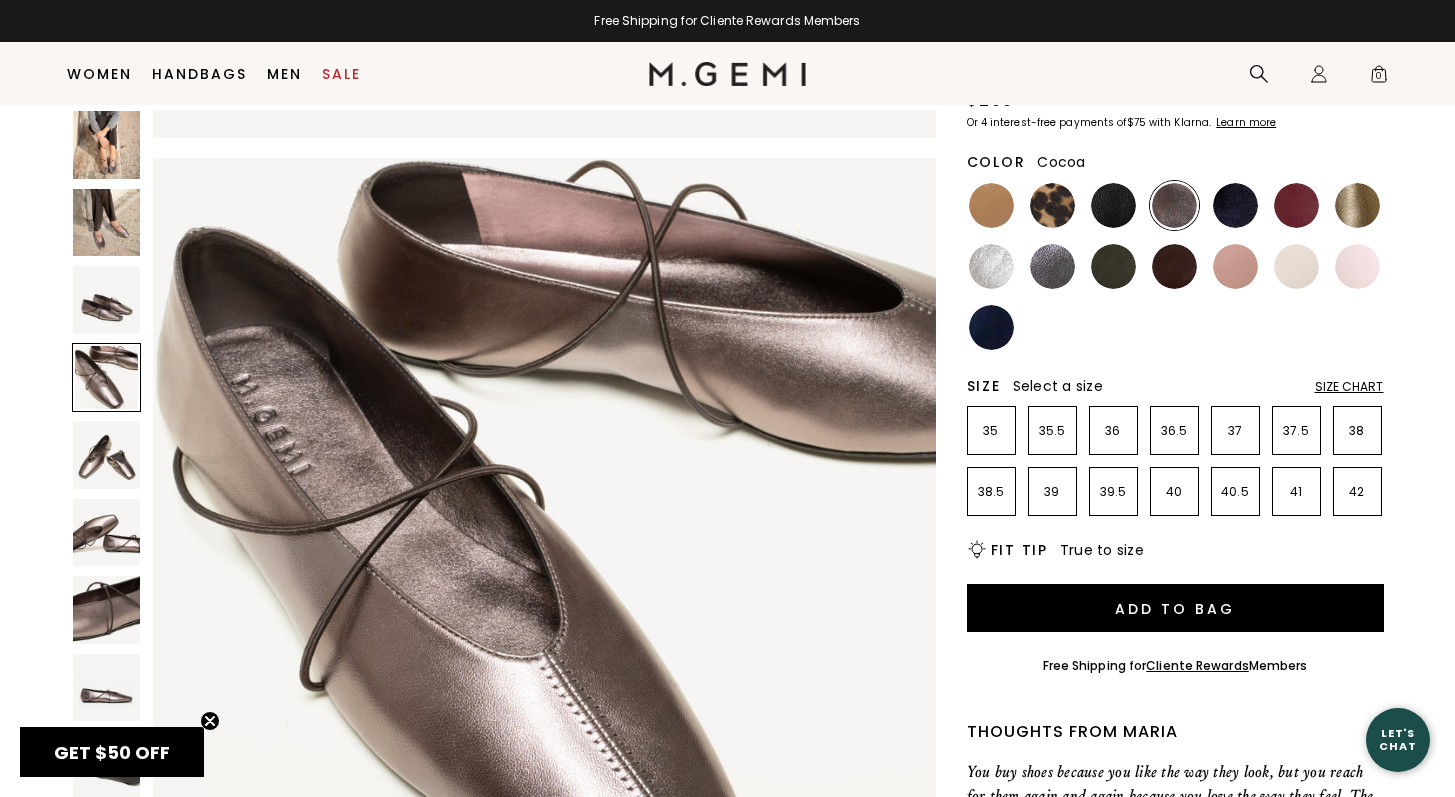 scroll, scrollTop: 2362, scrollLeft: 0, axis: vertical 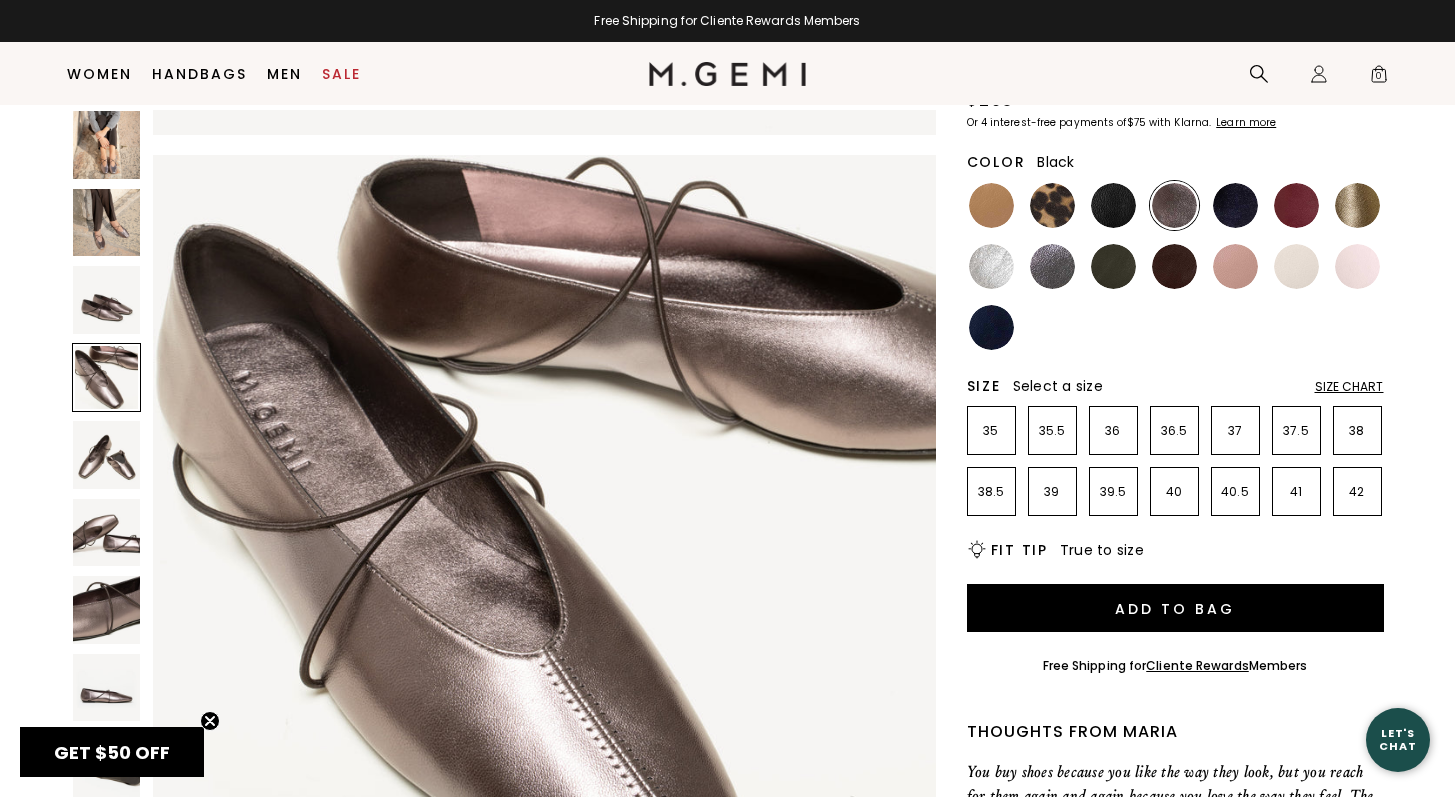 click at bounding box center (1113, 205) 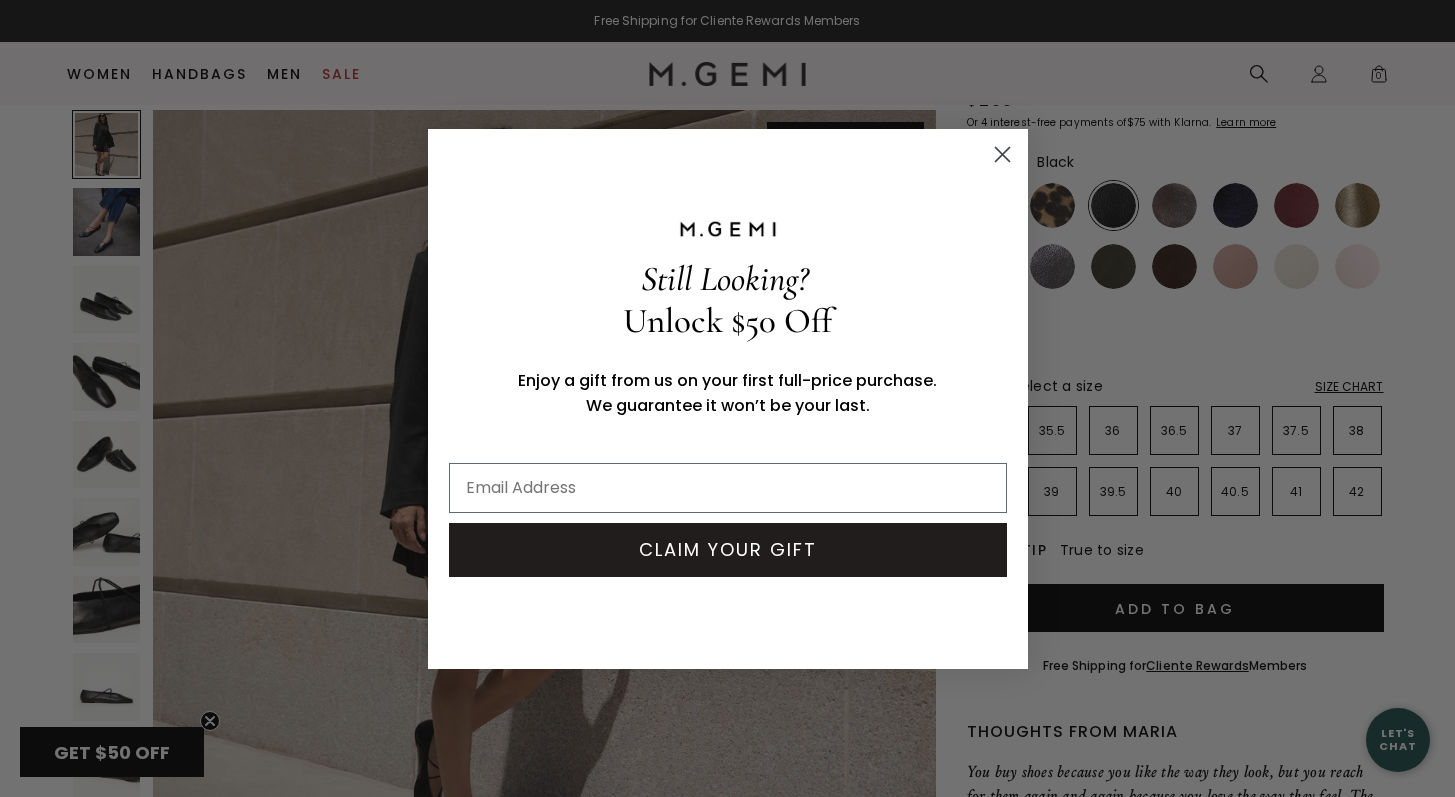 scroll, scrollTop: 0, scrollLeft: 0, axis: both 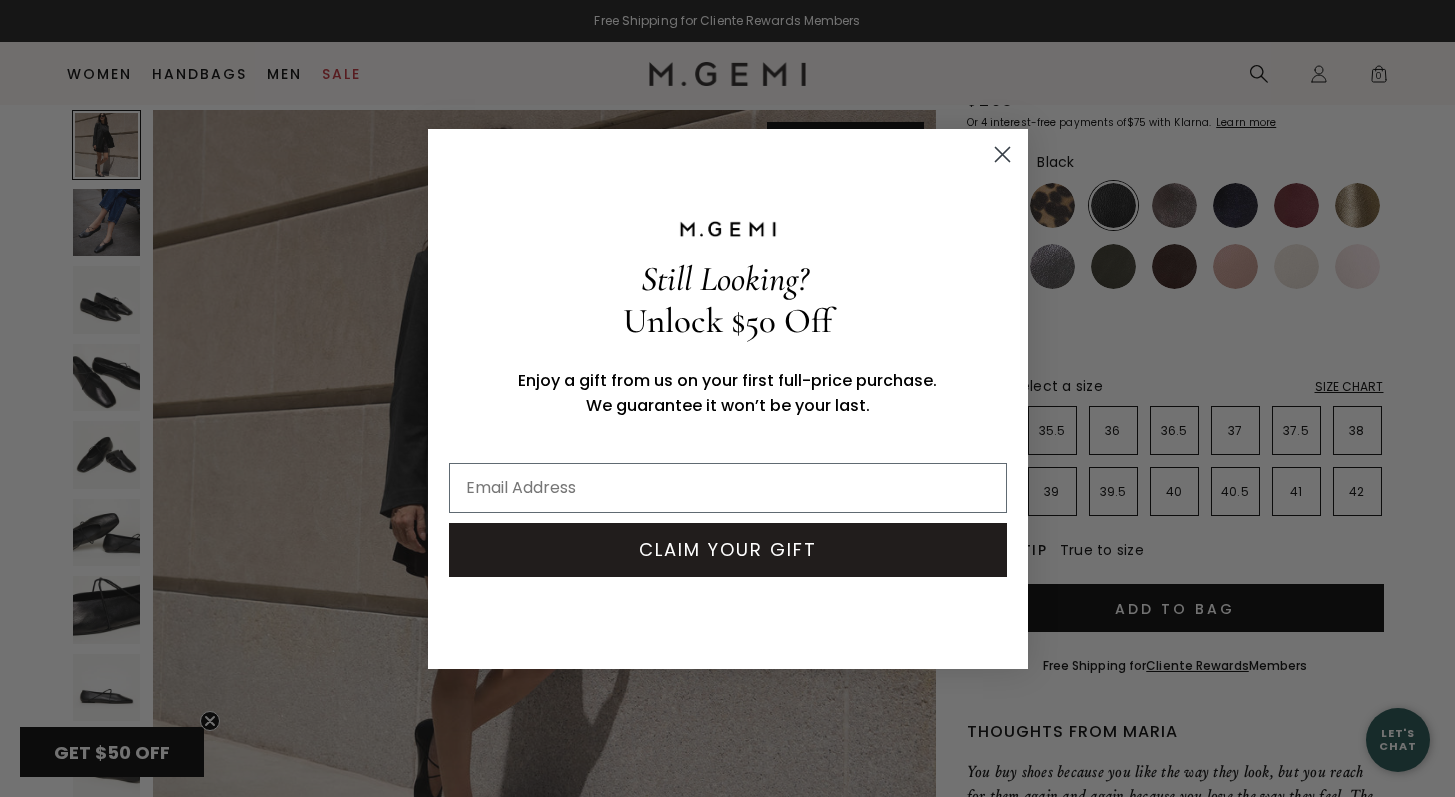 click 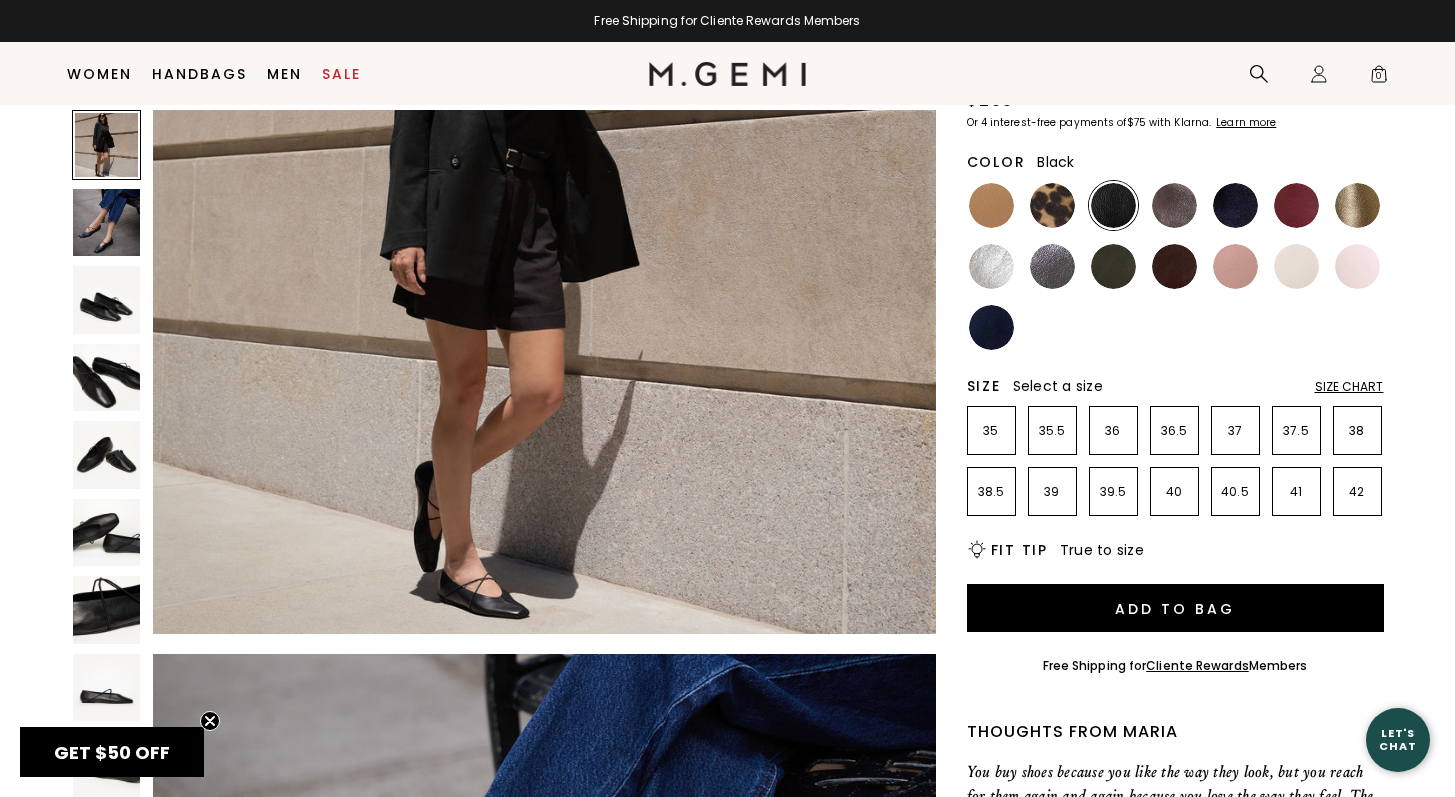 scroll, scrollTop: 274, scrollLeft: 0, axis: vertical 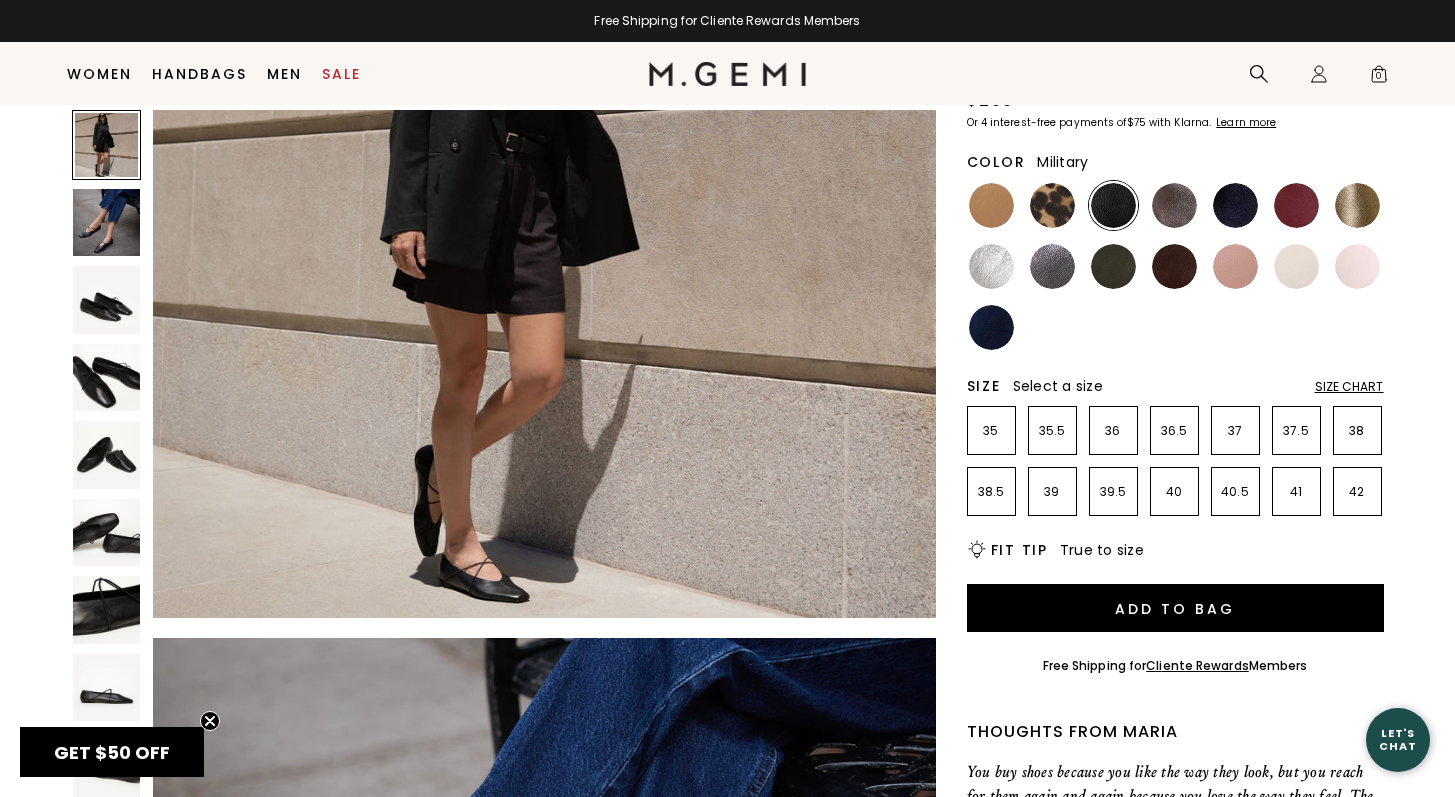 click at bounding box center (1113, 266) 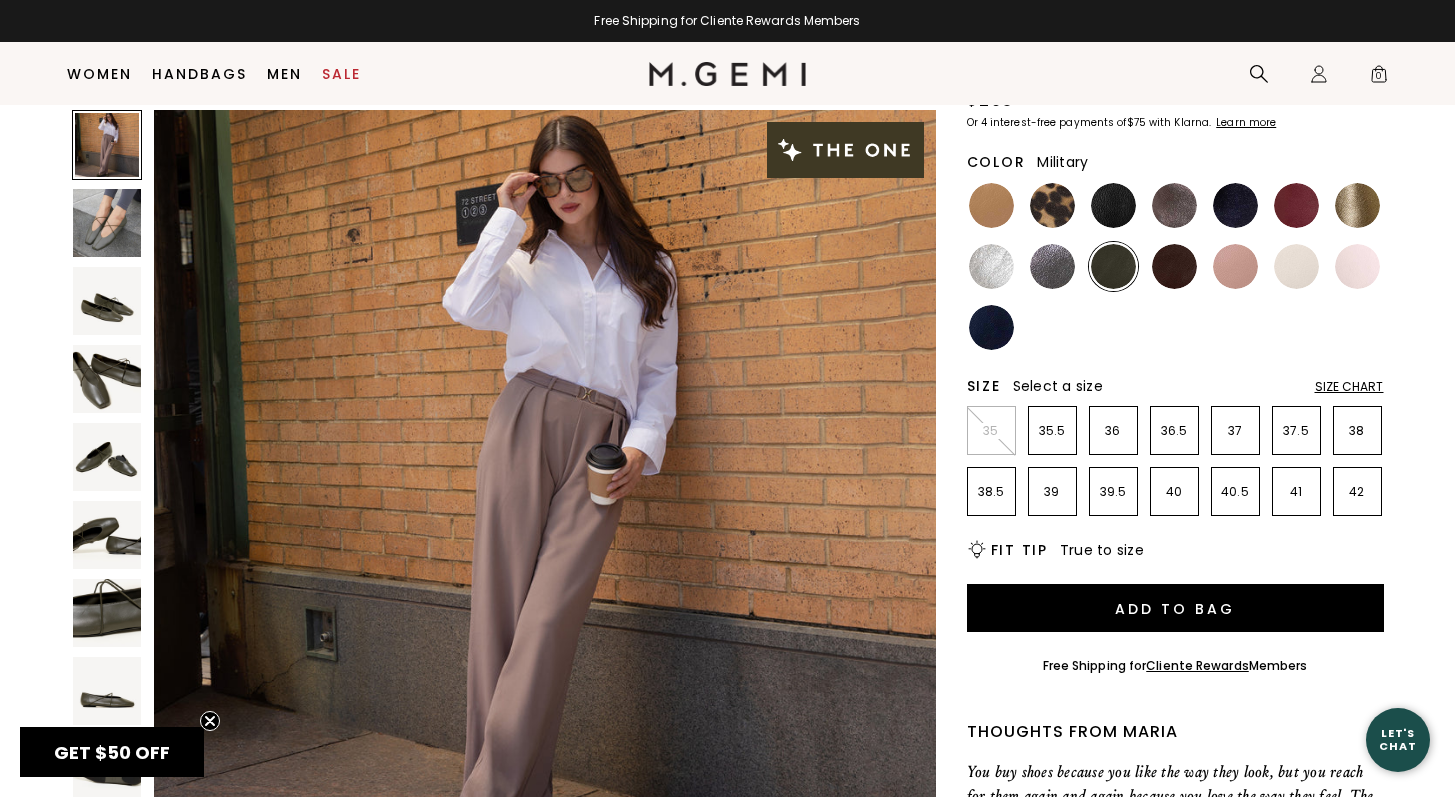 scroll, scrollTop: 0, scrollLeft: 0, axis: both 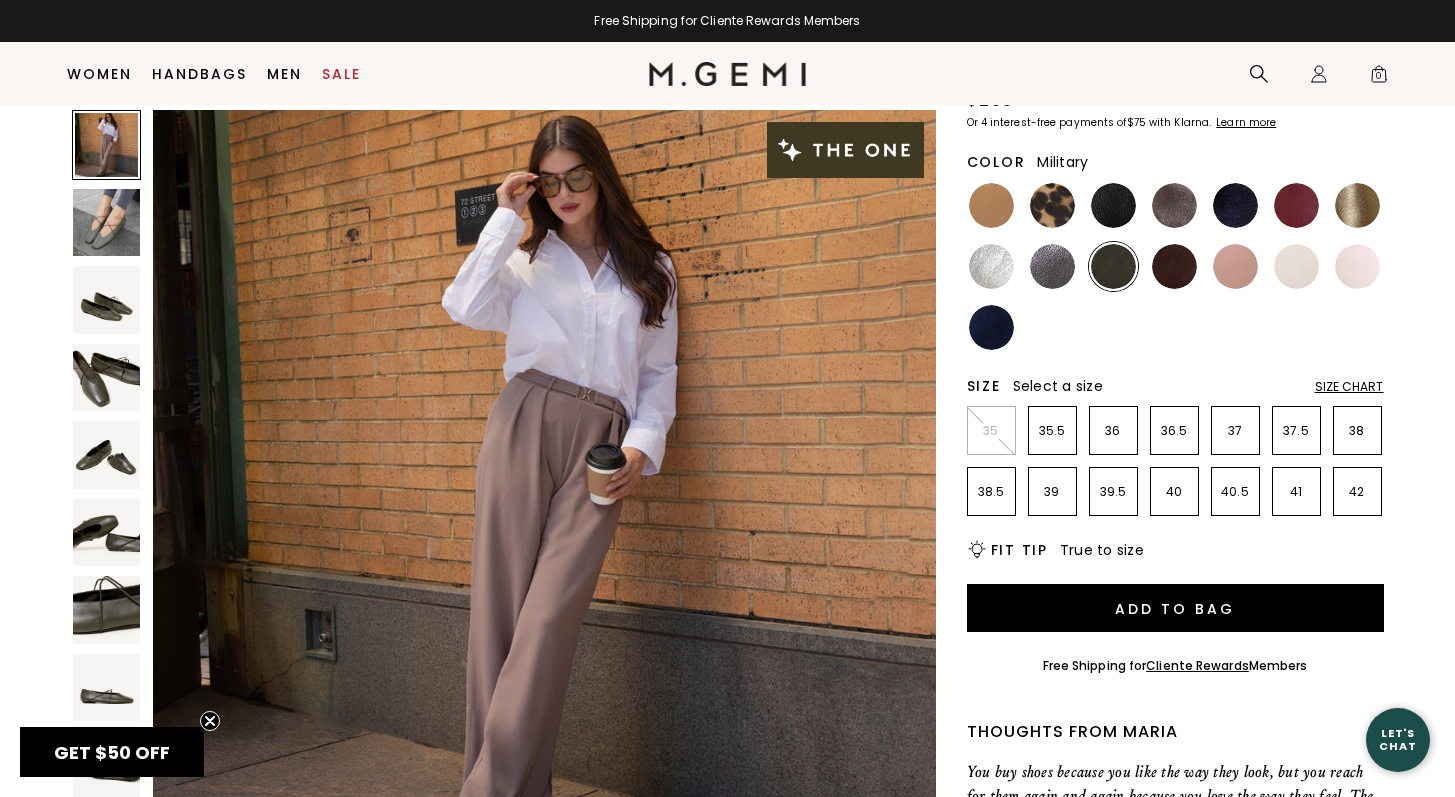 click at bounding box center (107, 378) 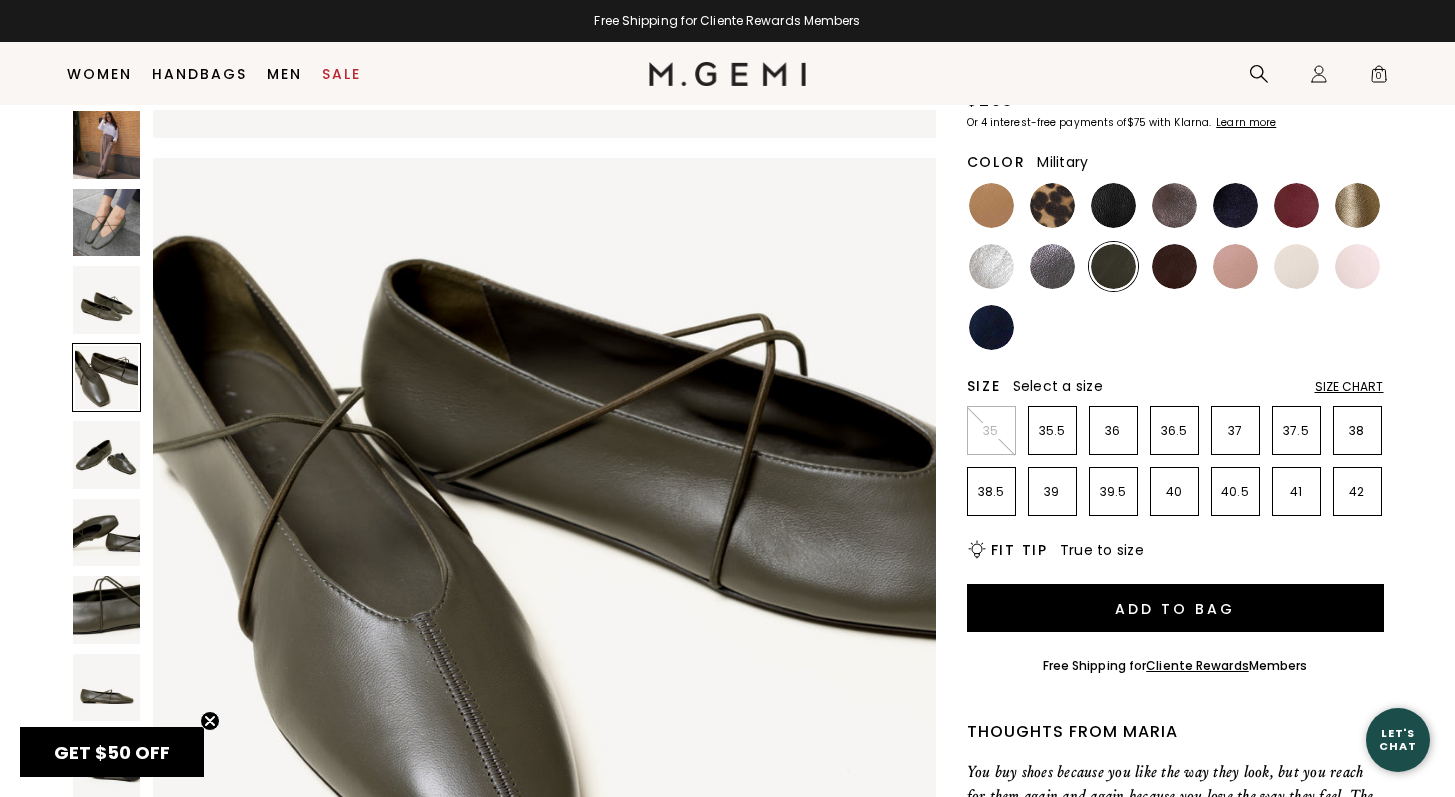 scroll, scrollTop: 2362, scrollLeft: 0, axis: vertical 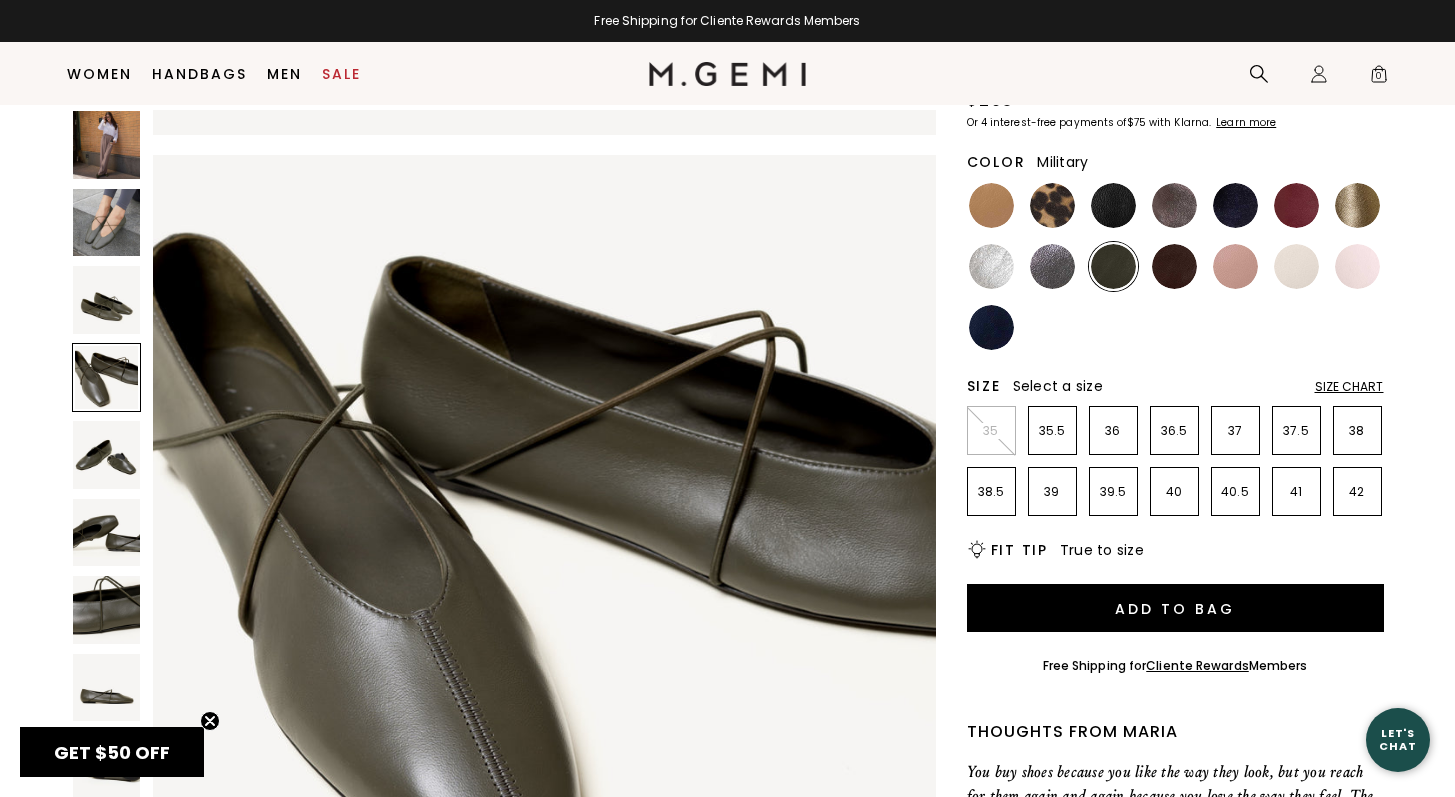 click at bounding box center (544, 546) 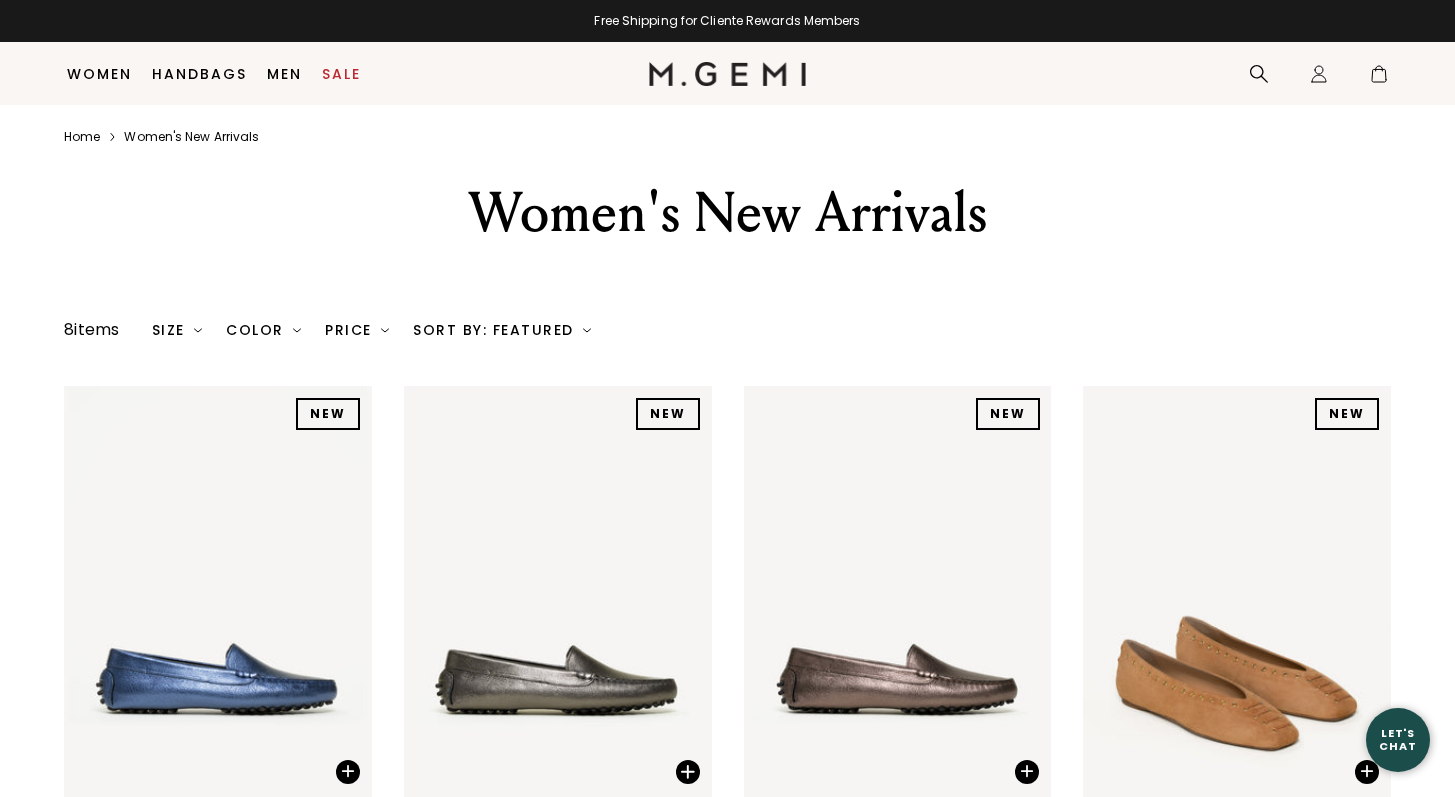 scroll, scrollTop: 2651, scrollLeft: 0, axis: vertical 